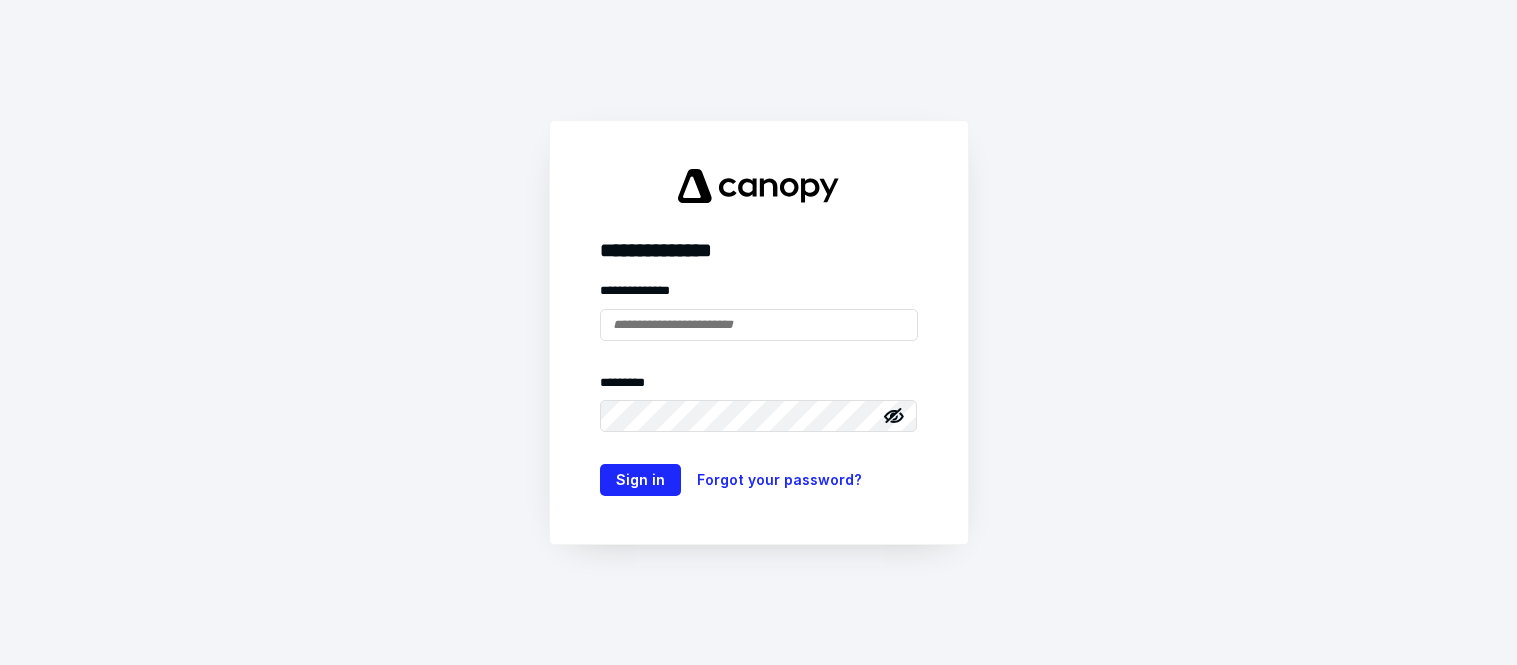 scroll, scrollTop: 0, scrollLeft: 0, axis: both 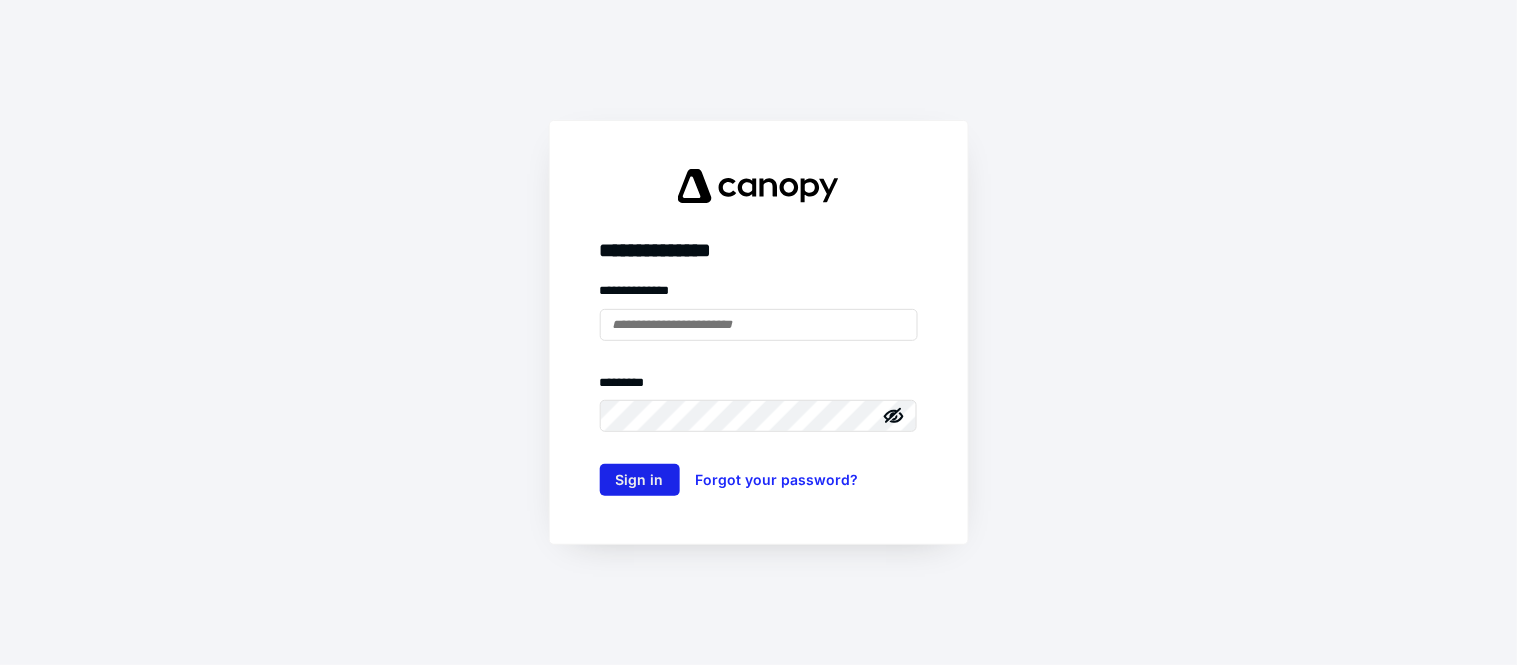 type on "**********" 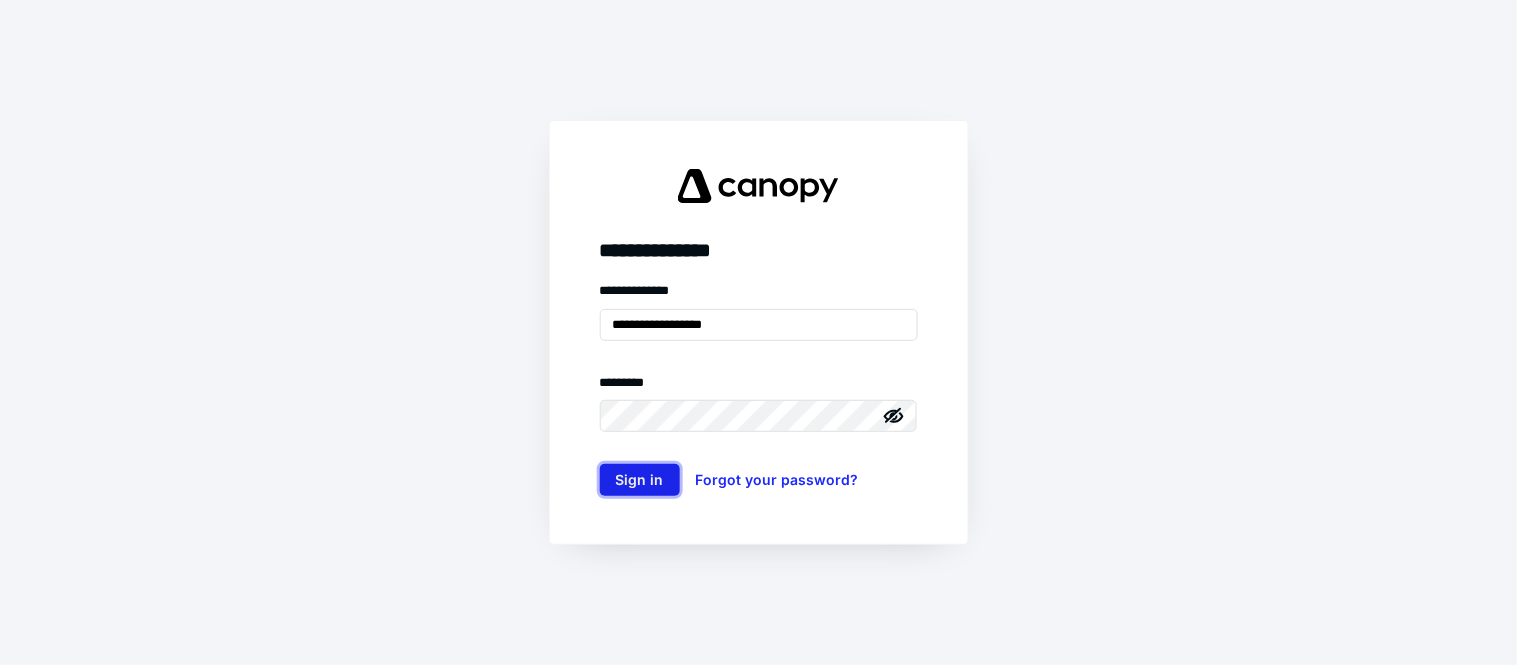 click on "Sign in" at bounding box center (640, 480) 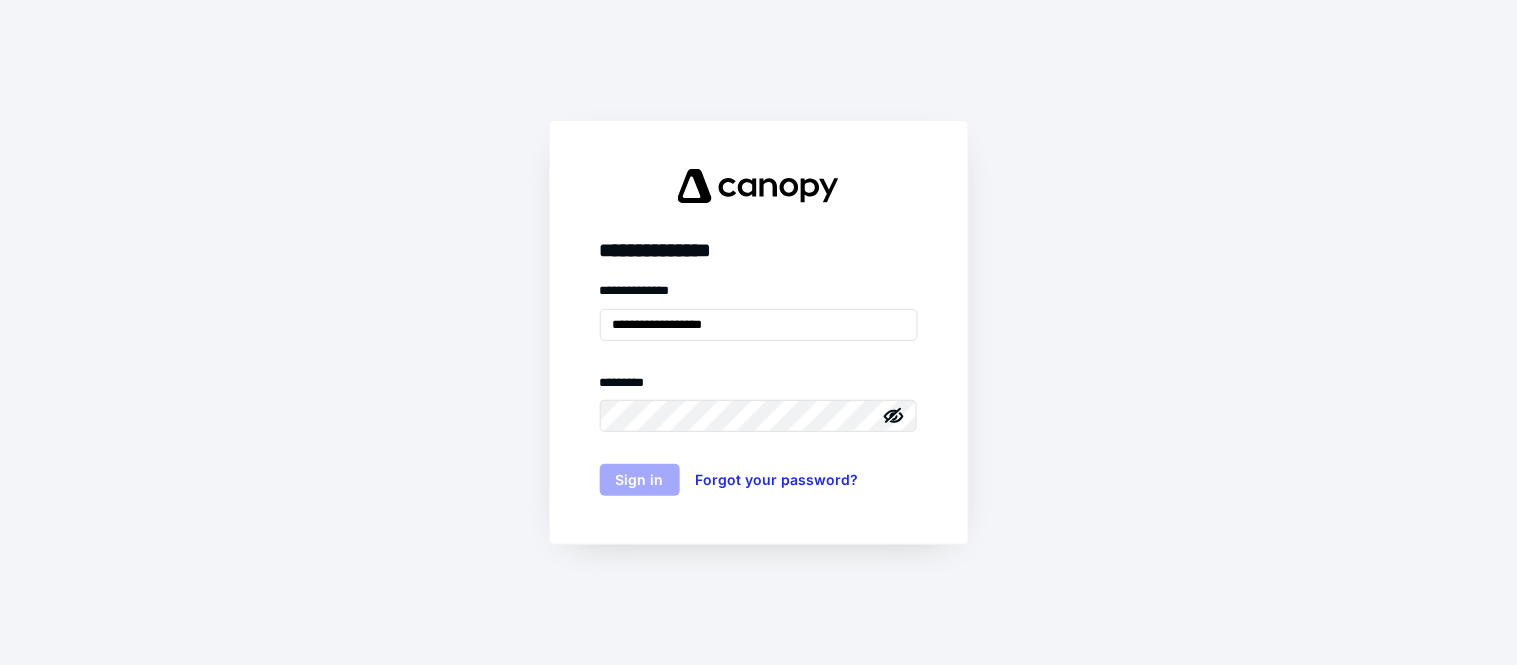 scroll, scrollTop: 0, scrollLeft: 0, axis: both 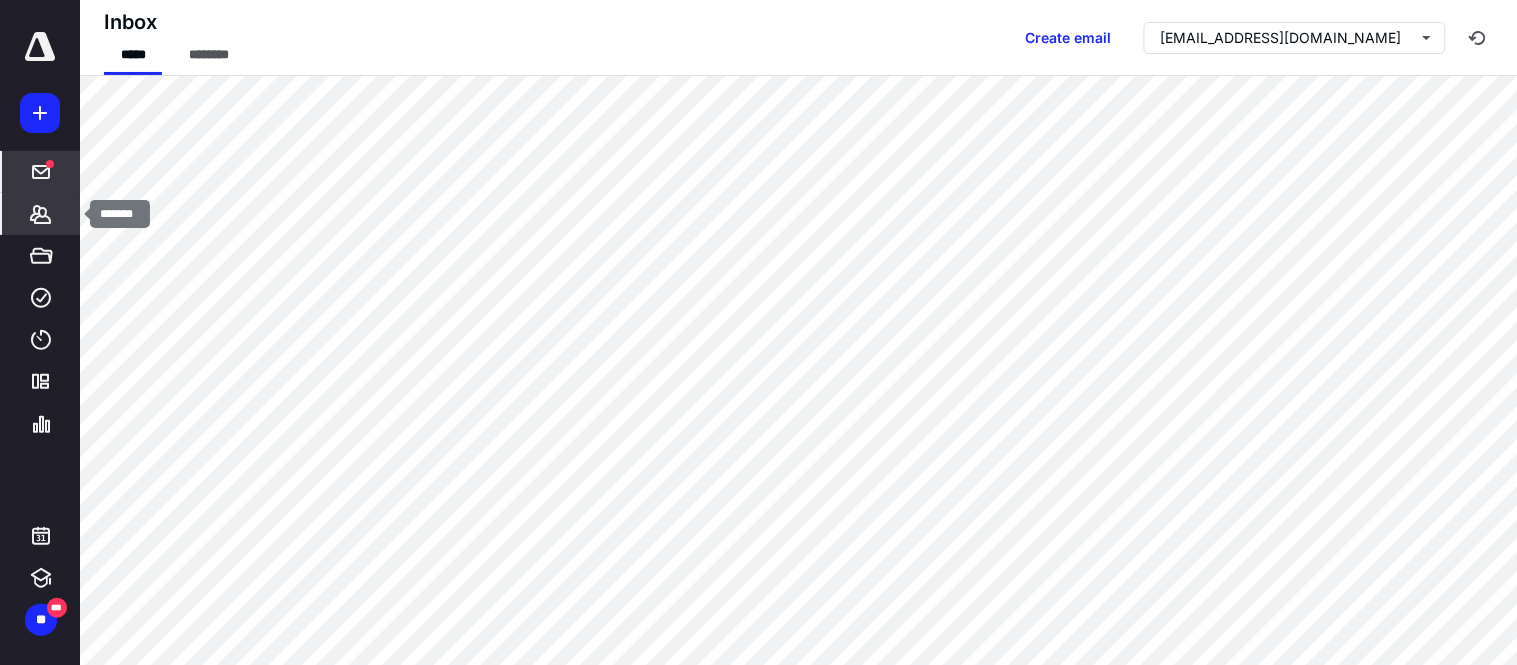 click 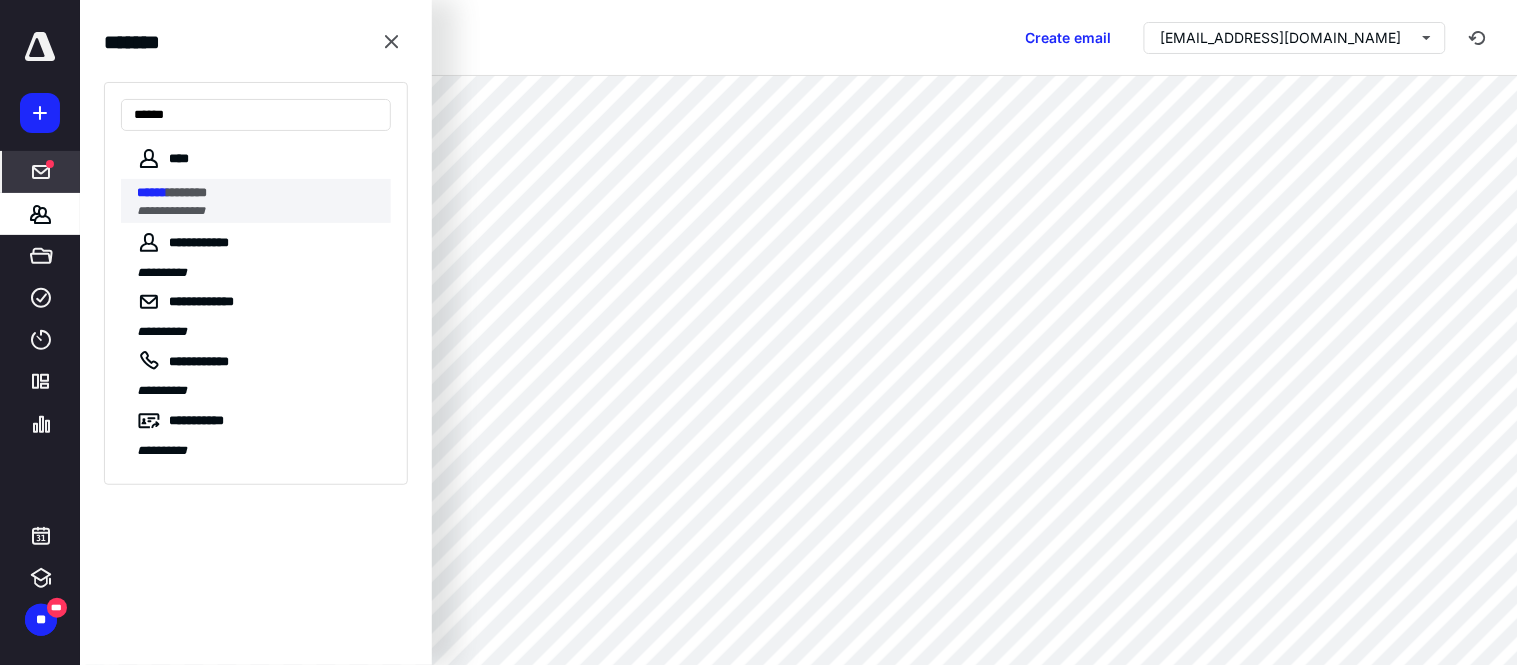 type on "******" 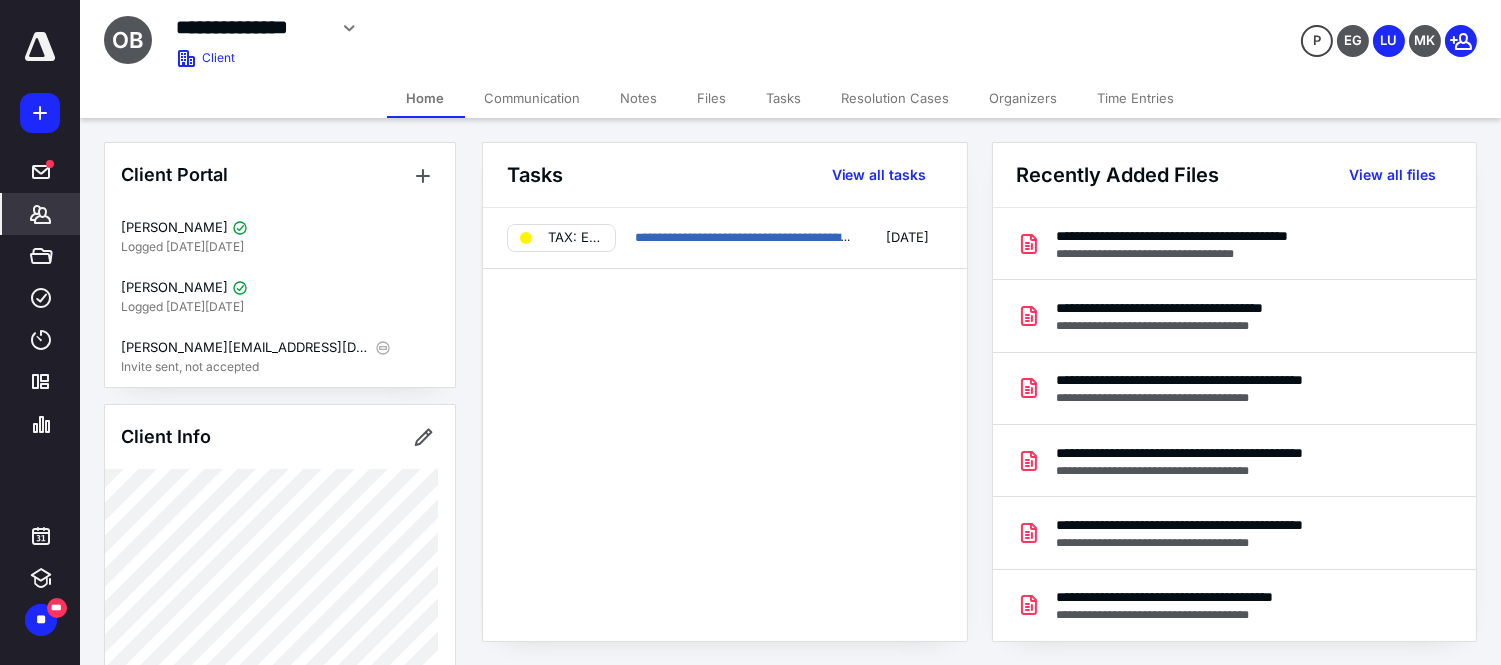click on "Files" at bounding box center (712, 98) 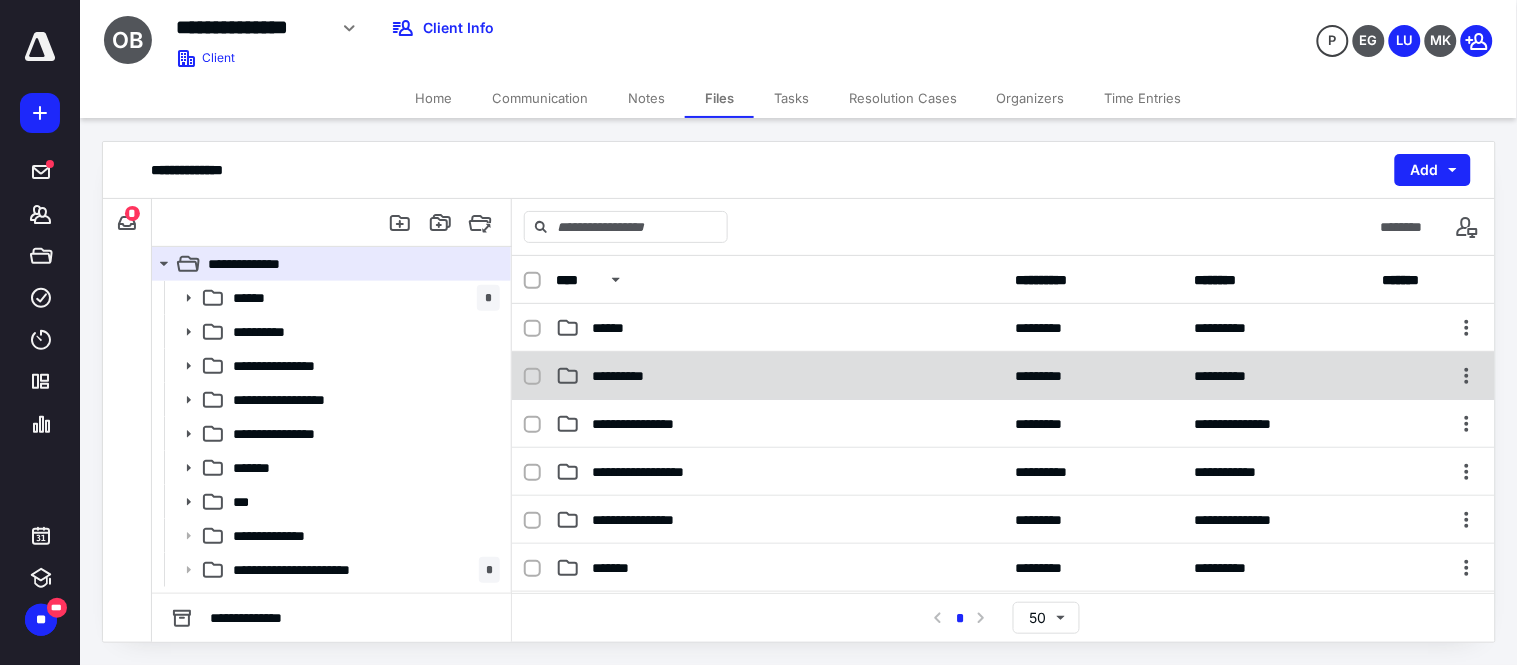 click on "**********" at bounding box center (1003, 376) 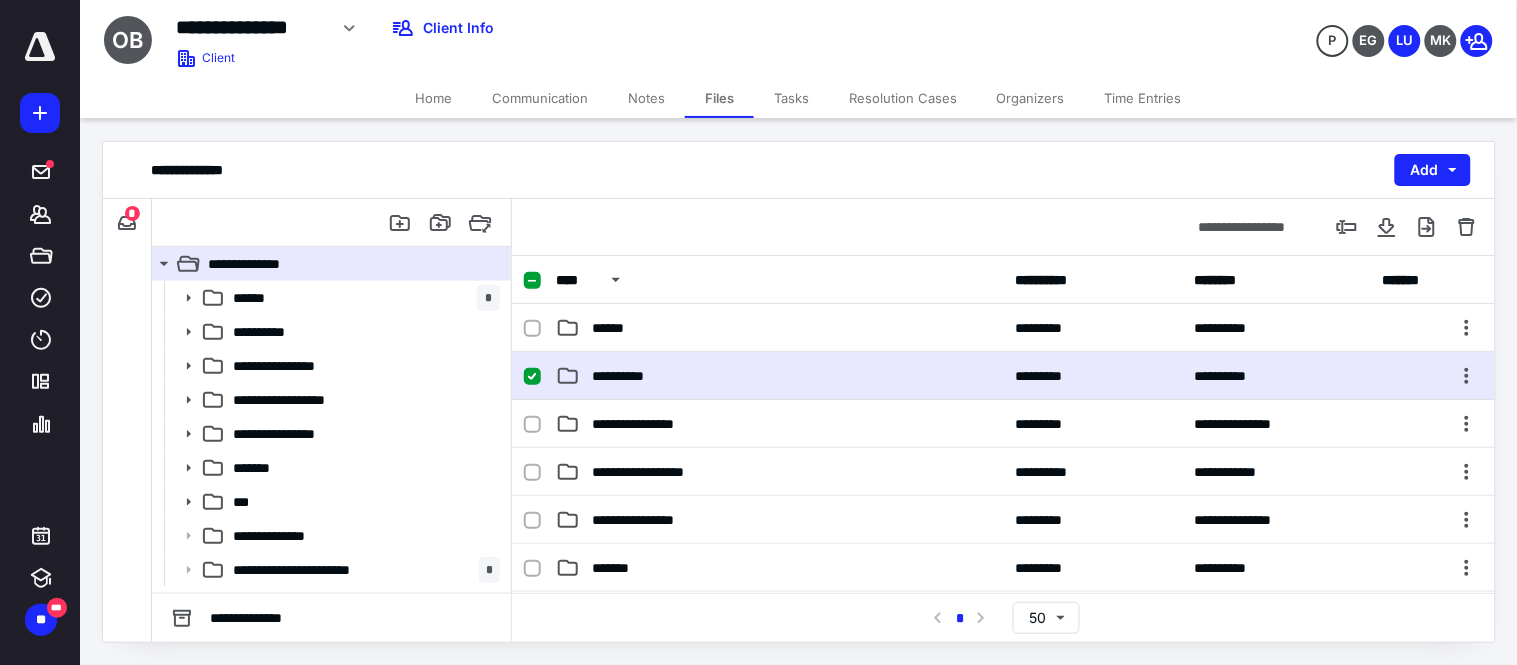 click on "**********" at bounding box center [1003, 376] 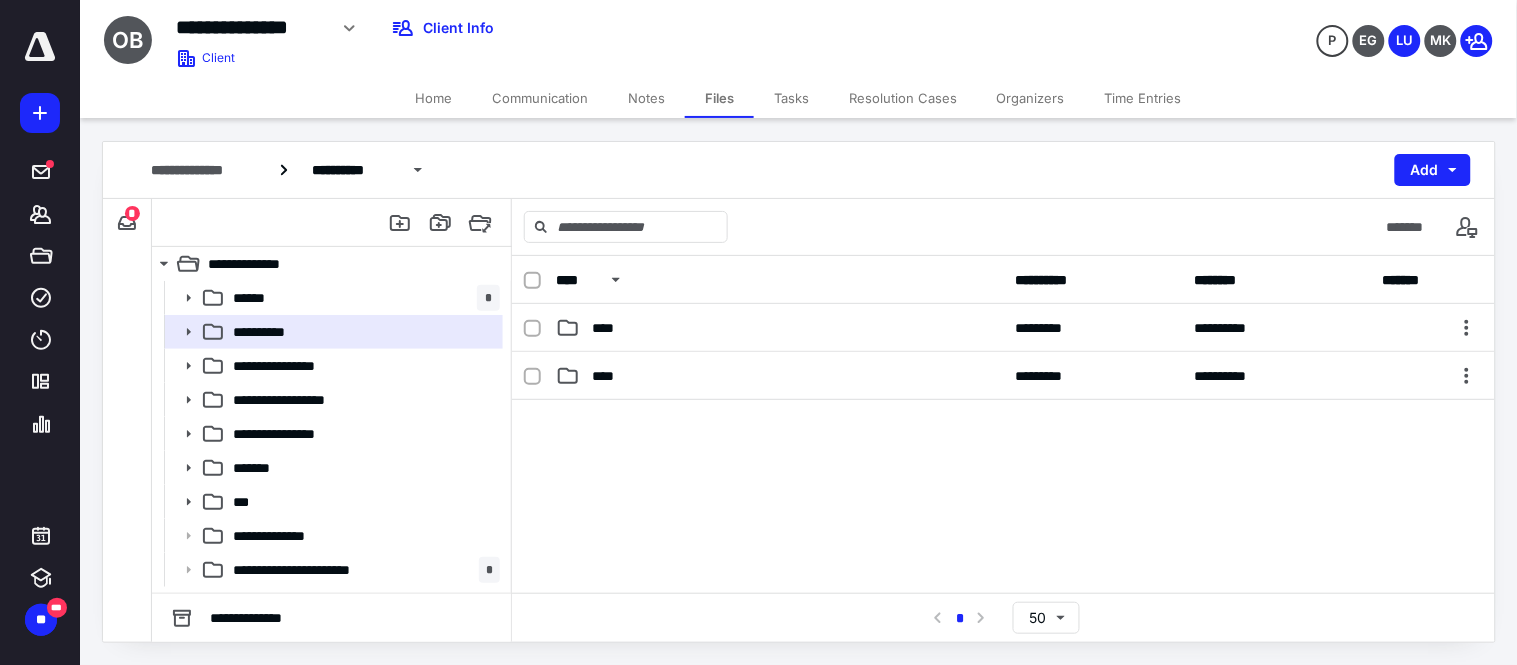 click on "**********" at bounding box center [1003, 376] 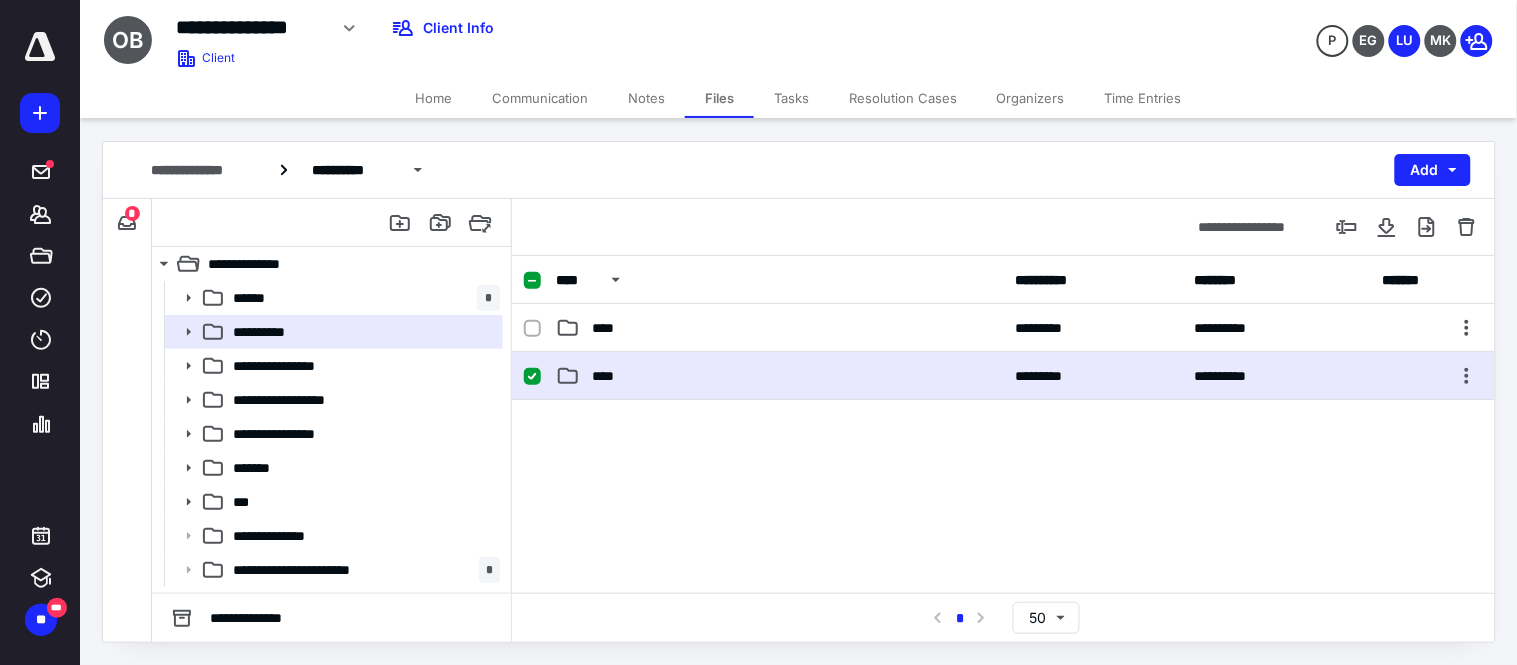 click on "**********" at bounding box center (1003, 376) 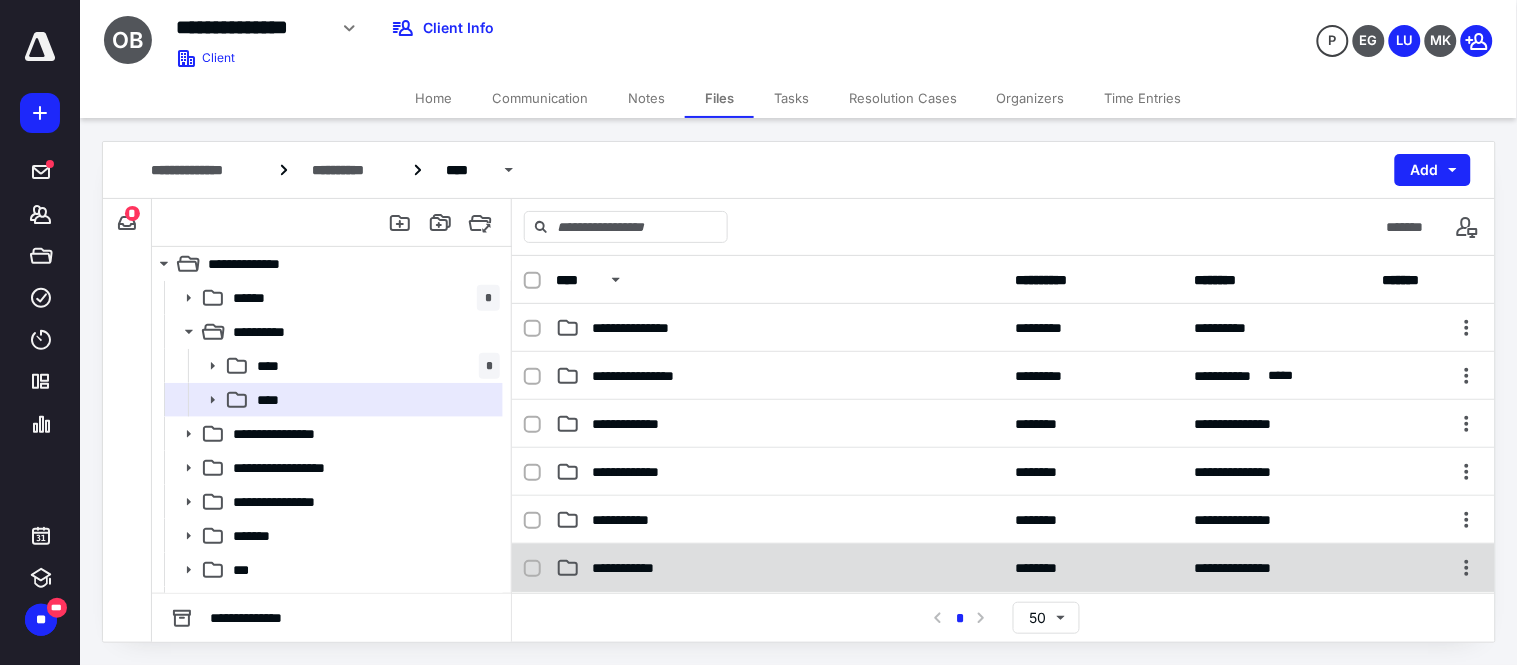 click on "**********" at bounding box center [779, 568] 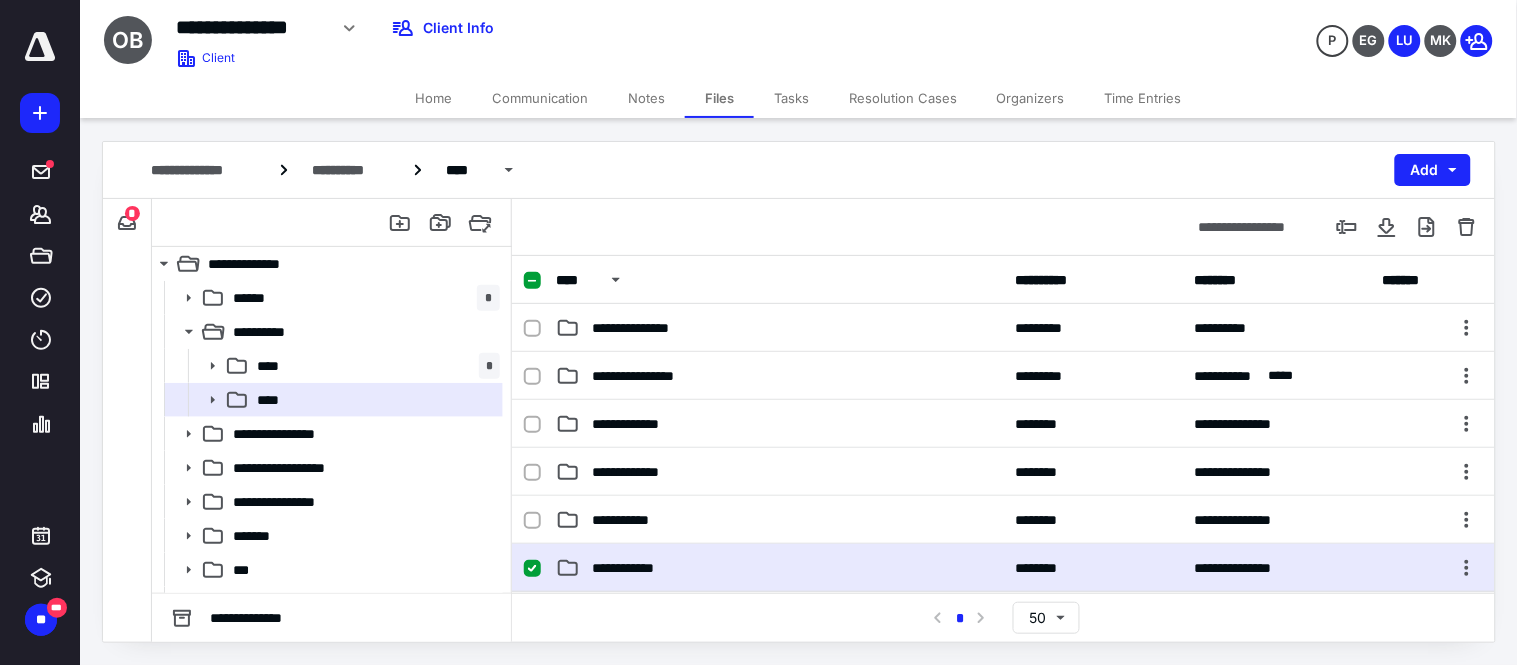 click on "**********" at bounding box center (779, 568) 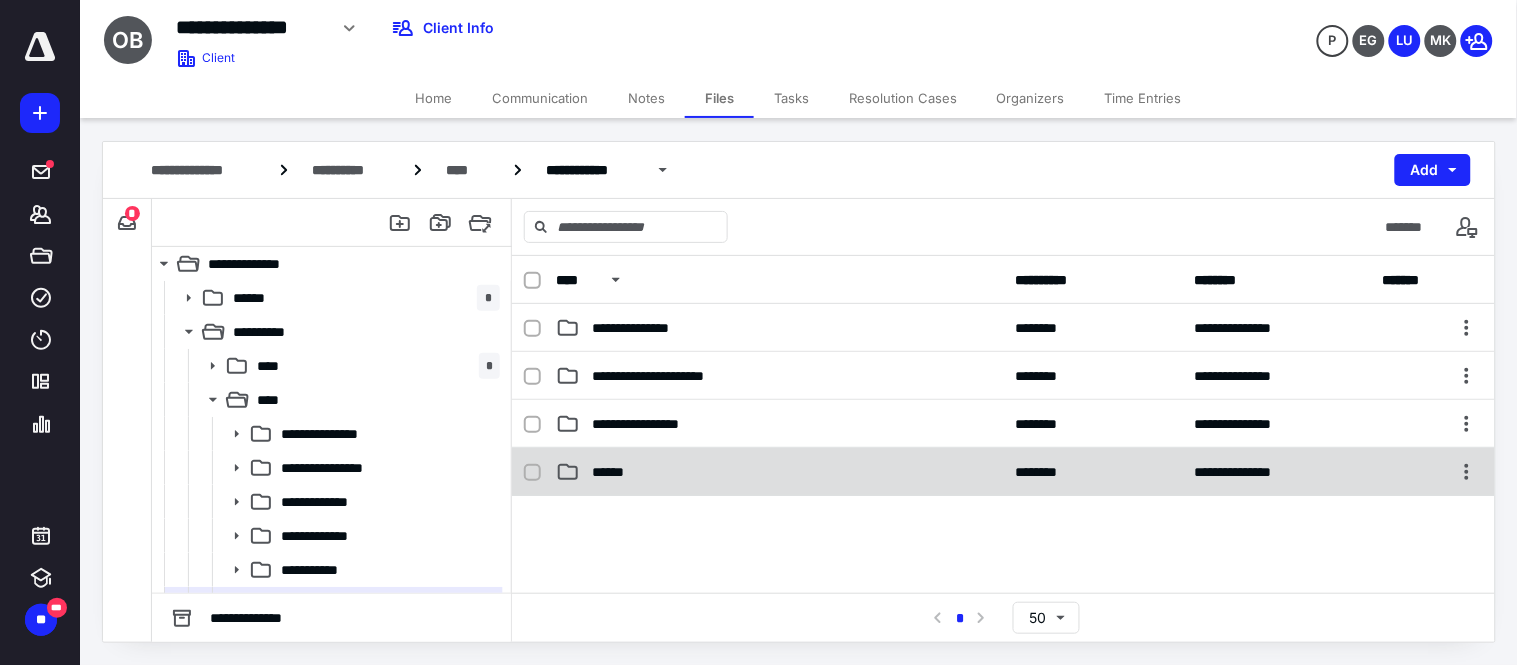 click on "******" at bounding box center [615, 472] 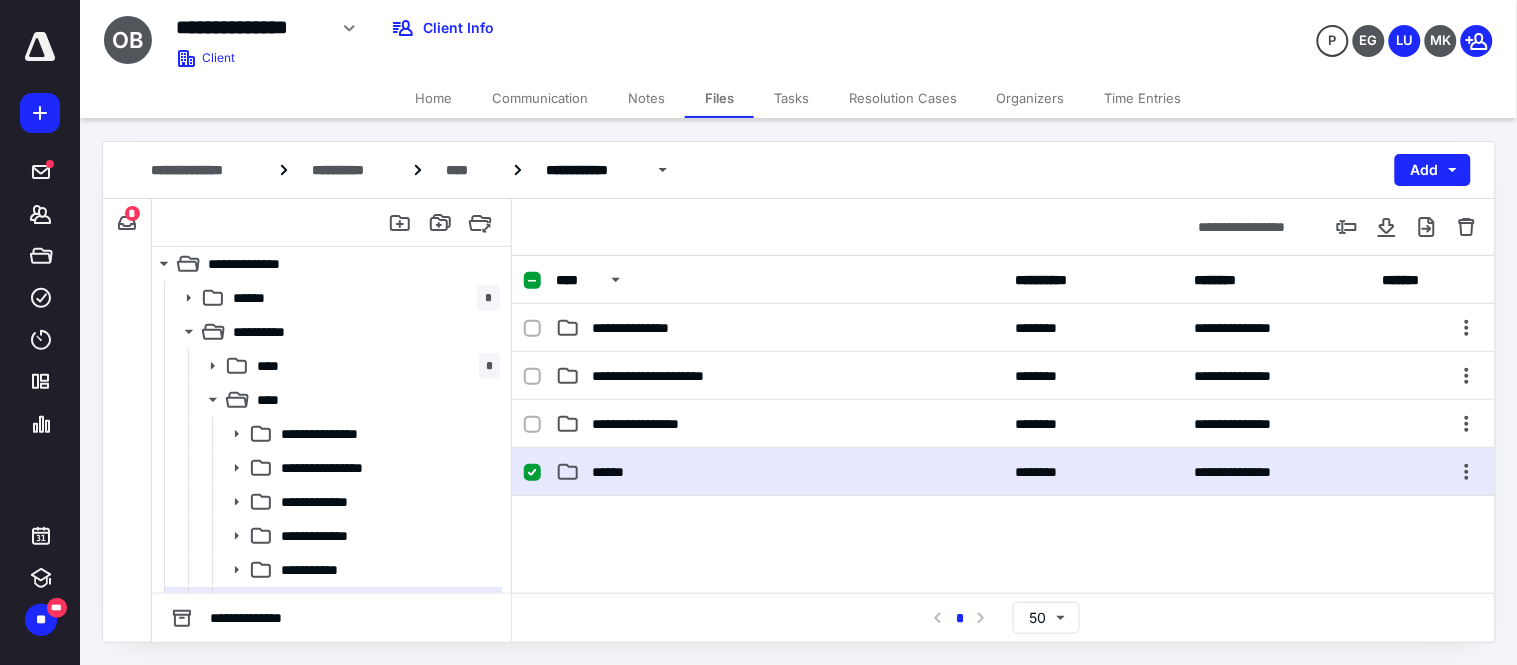 click on "******" at bounding box center (615, 472) 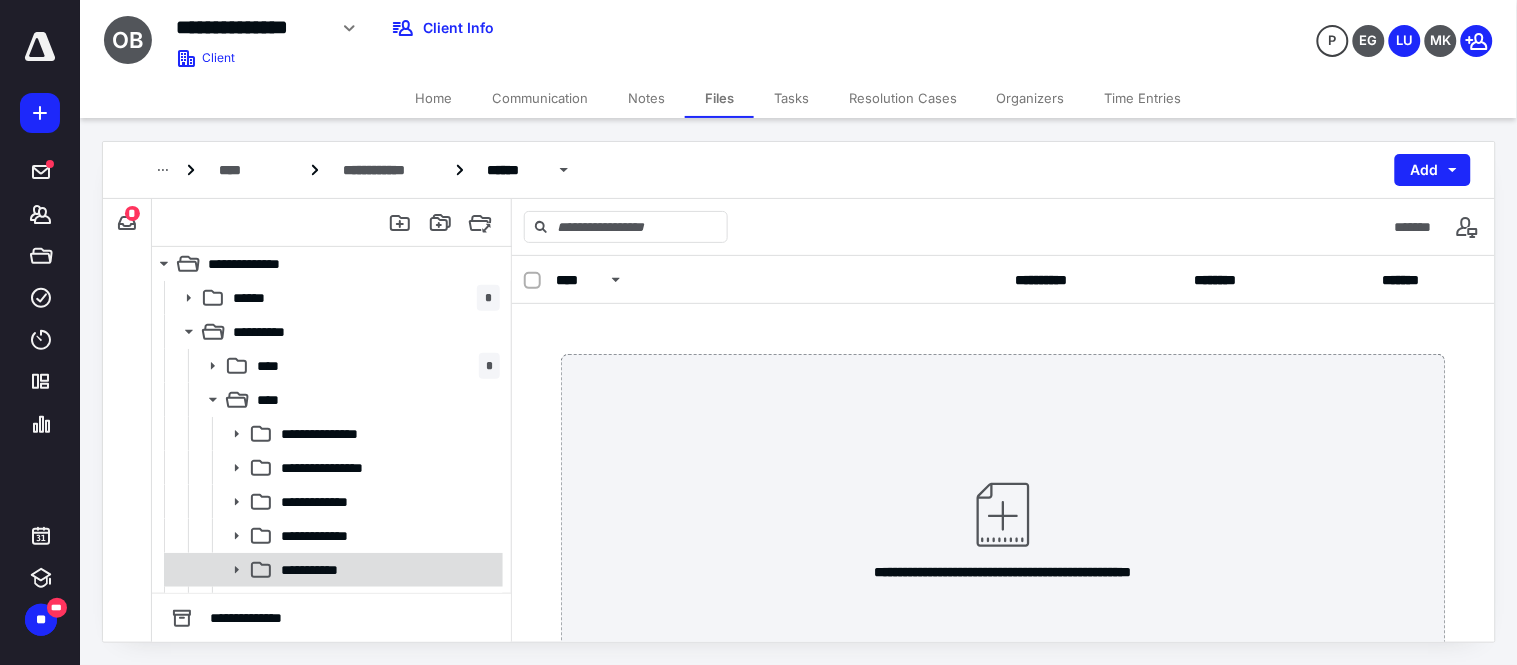 click on "**********" at bounding box center [322, 570] 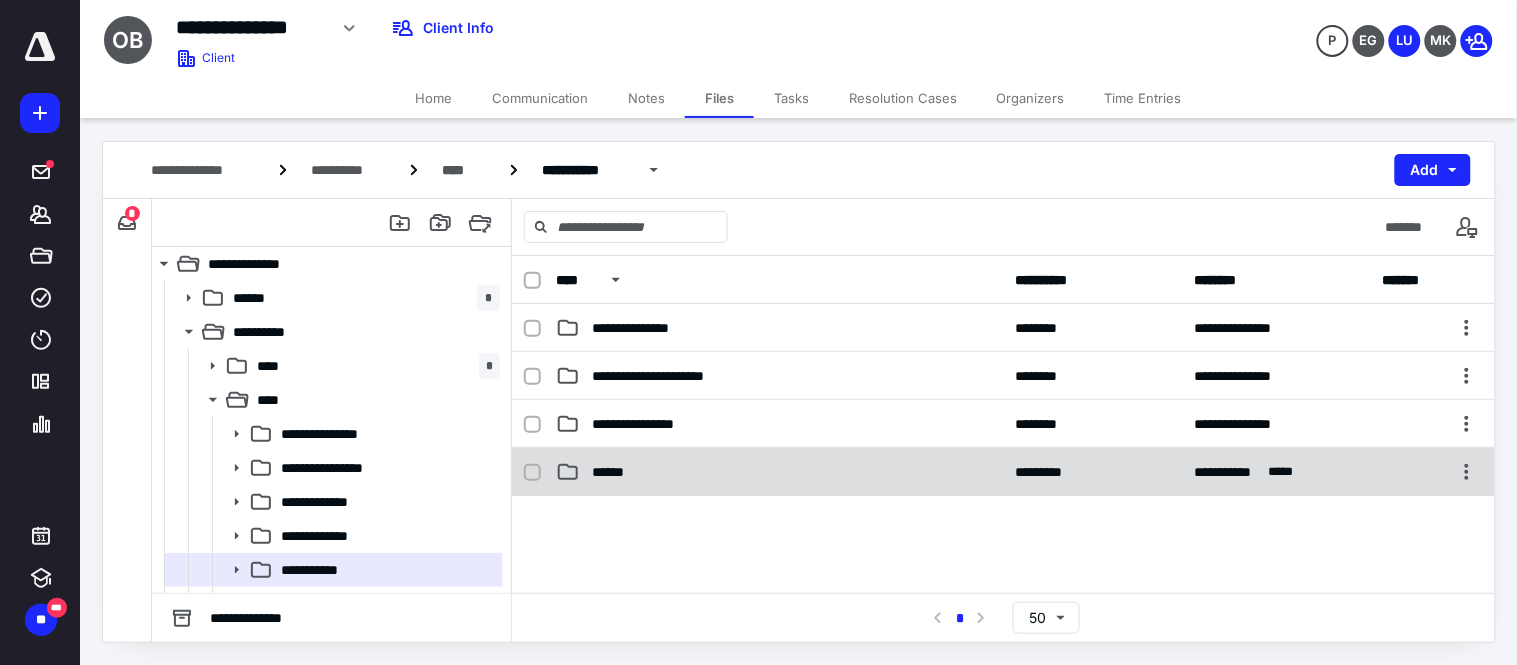 click on "**********" at bounding box center (1003, 472) 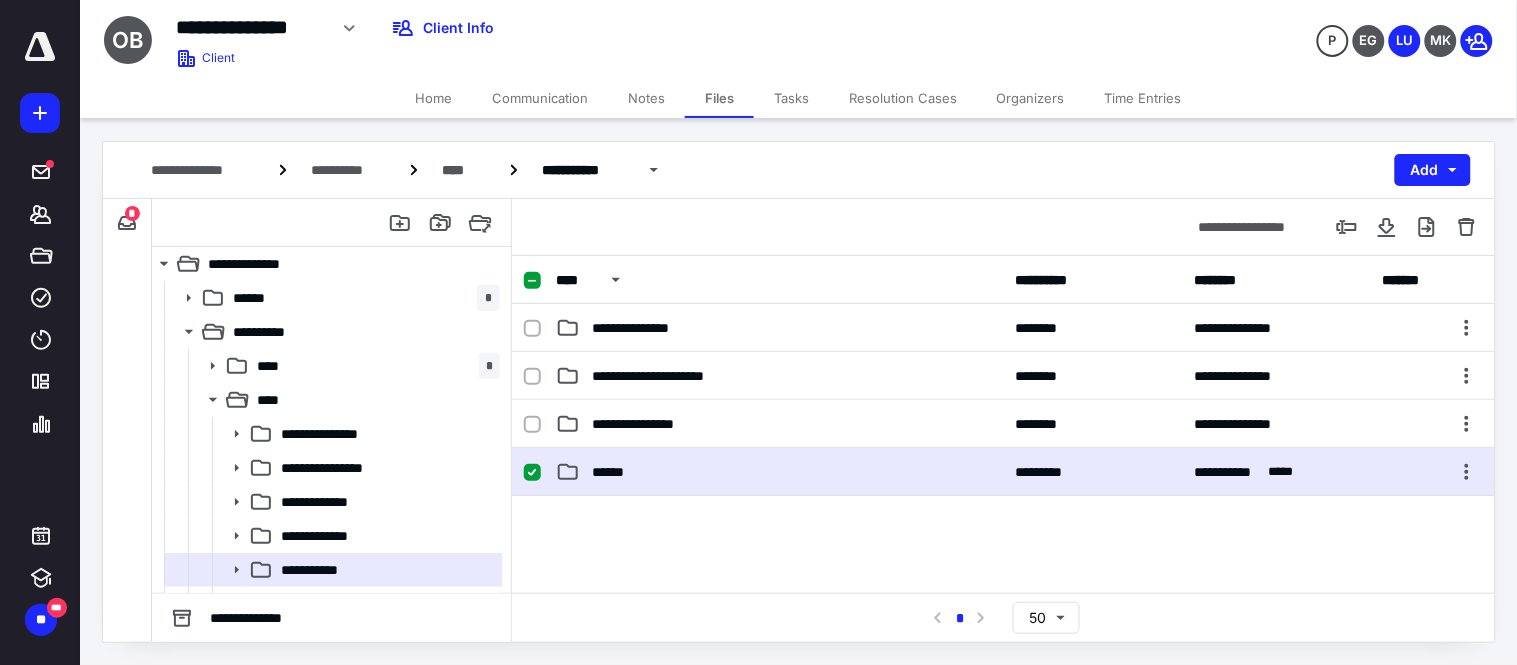 click on "**********" at bounding box center (1003, 472) 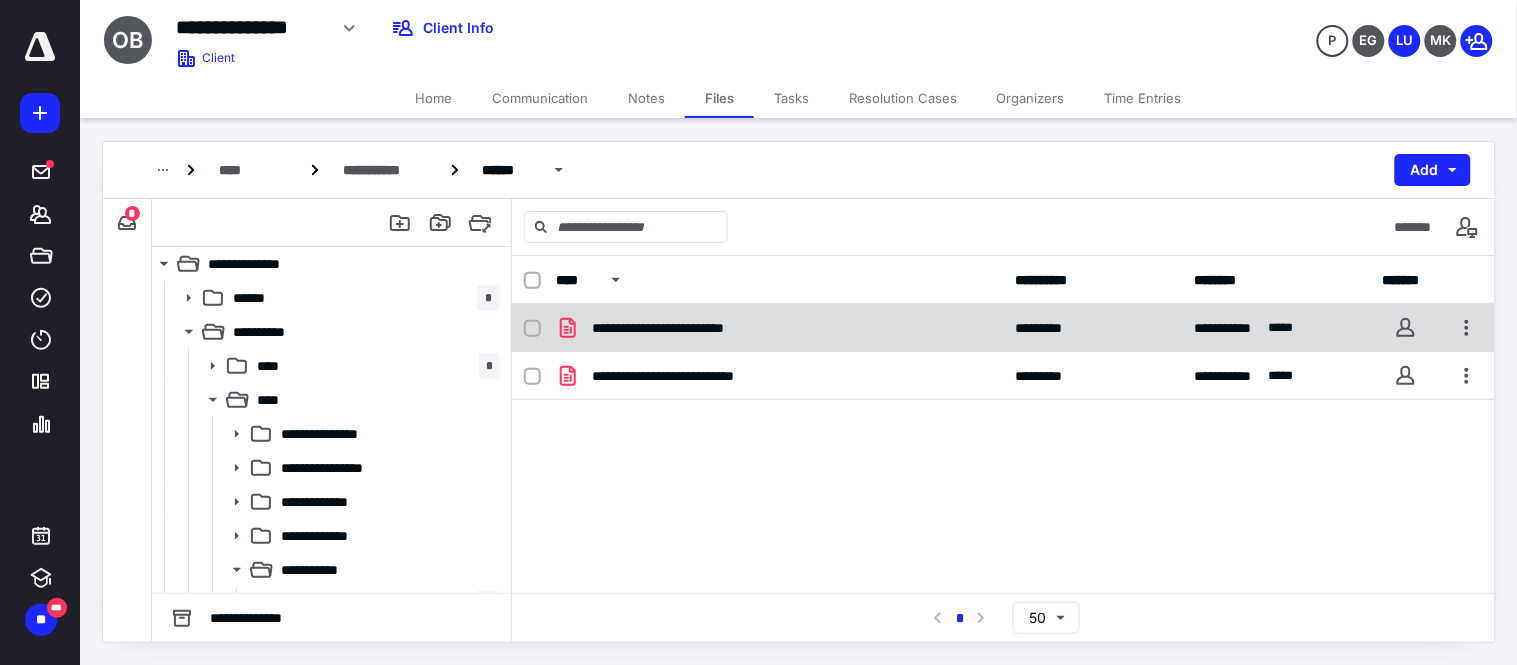 click on "**********" at bounding box center [779, 328] 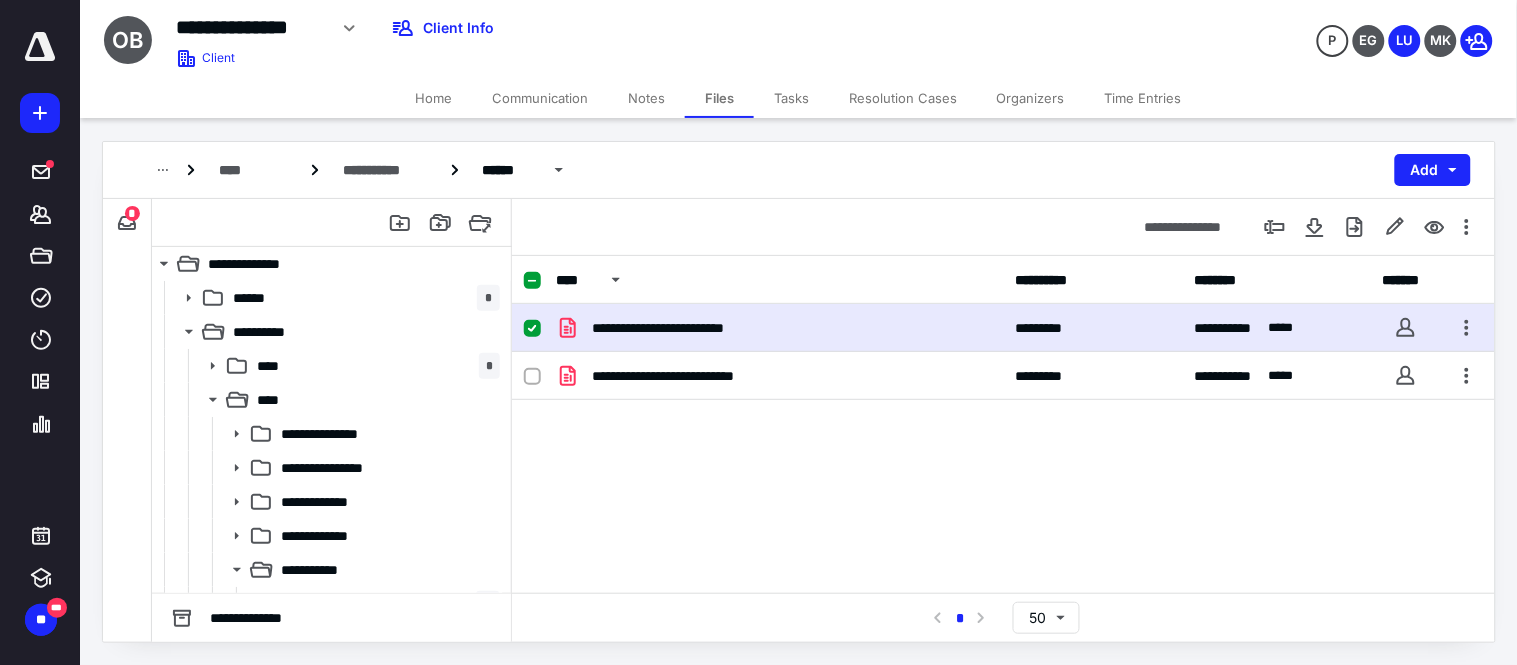 click on "**********" at bounding box center [779, 328] 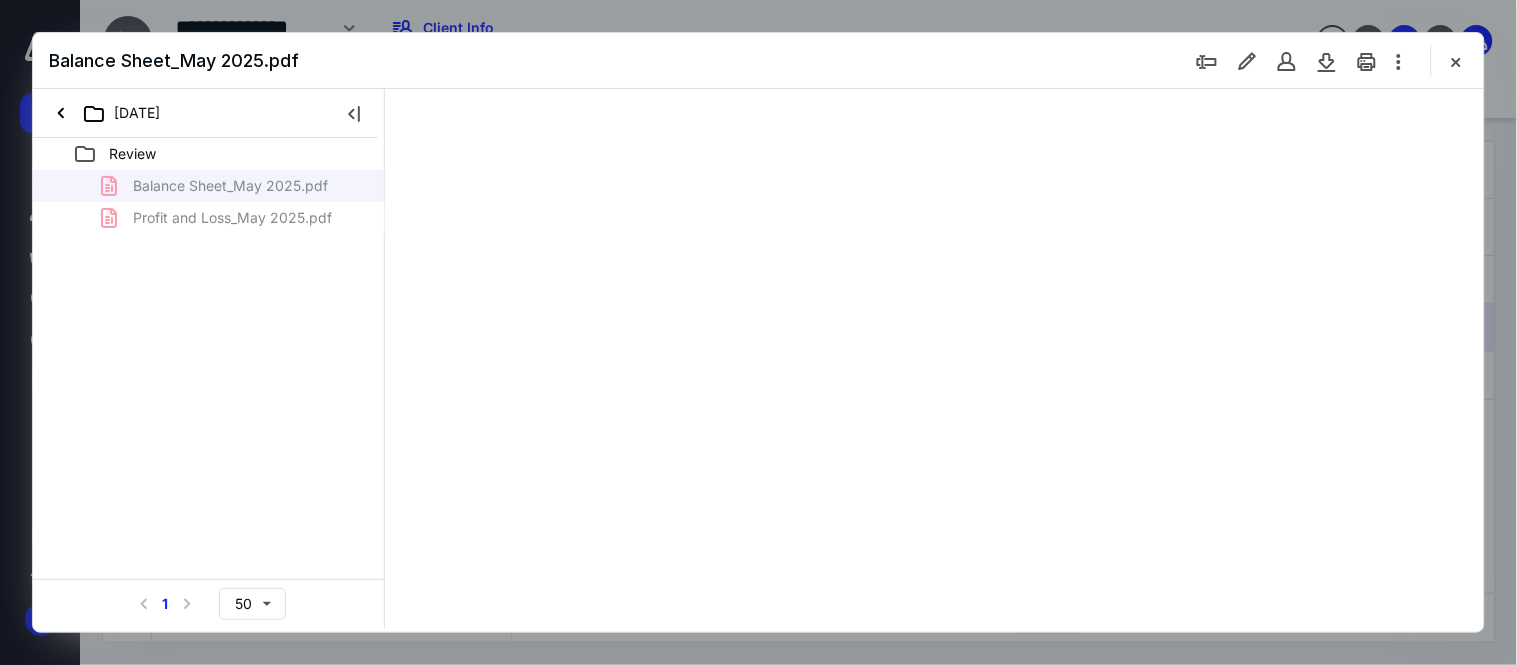 scroll, scrollTop: 0, scrollLeft: 0, axis: both 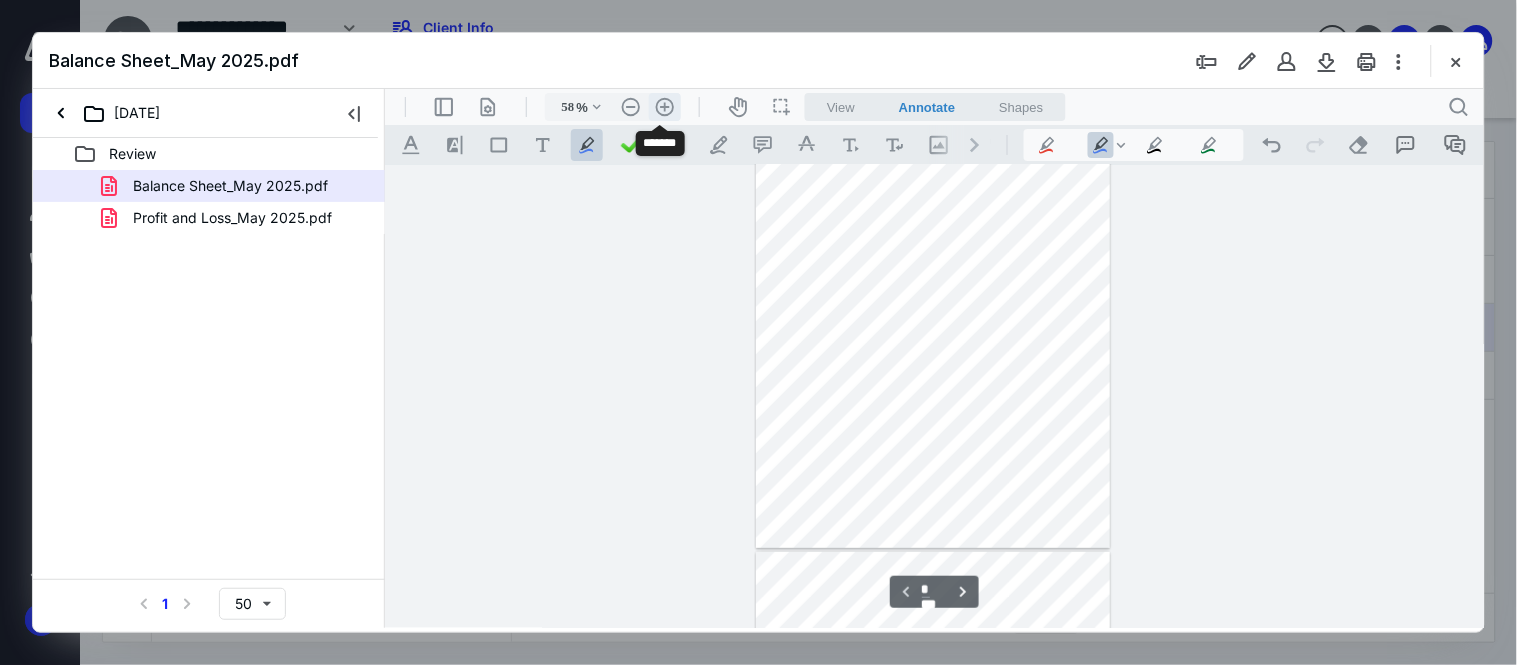 click on ".cls-1{fill:#abb0c4;} icon - header - zoom - in - line" at bounding box center [664, 106] 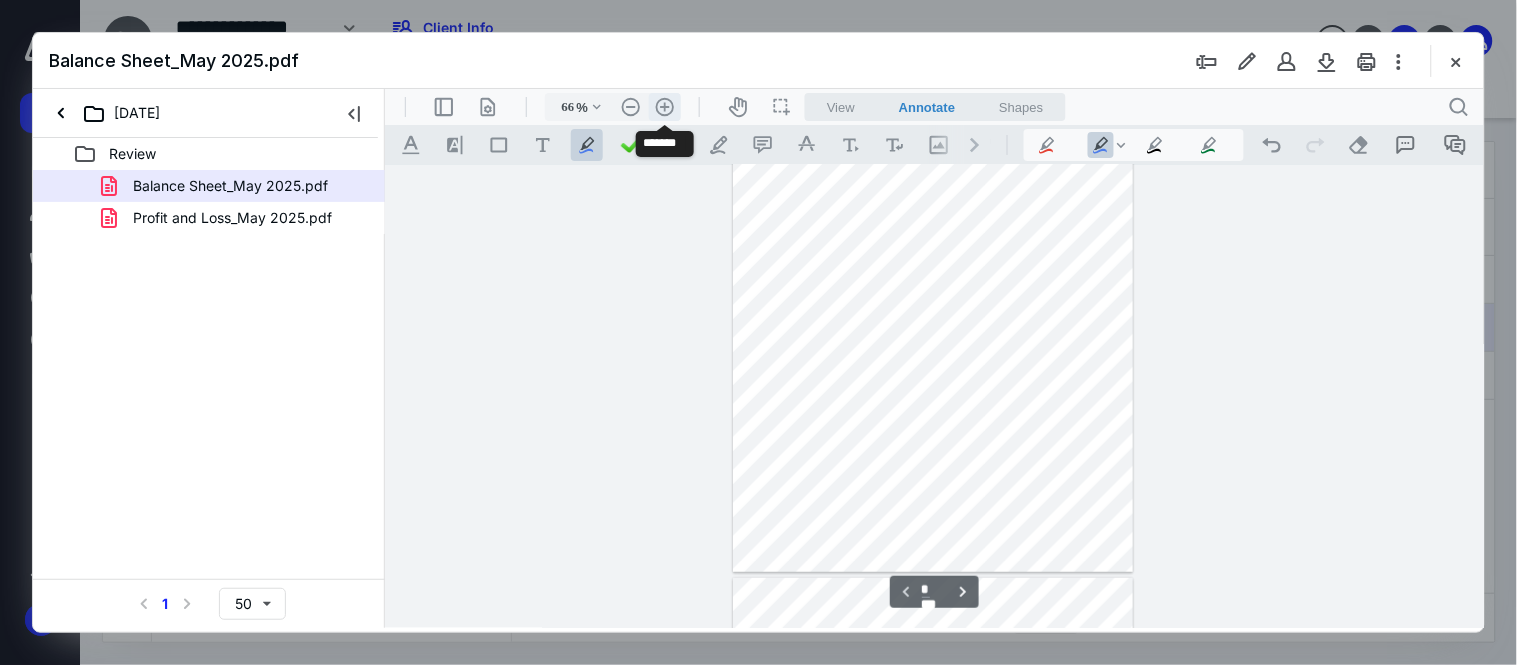 click on ".cls-1{fill:#abb0c4;} icon - header - zoom - in - line" at bounding box center [664, 106] 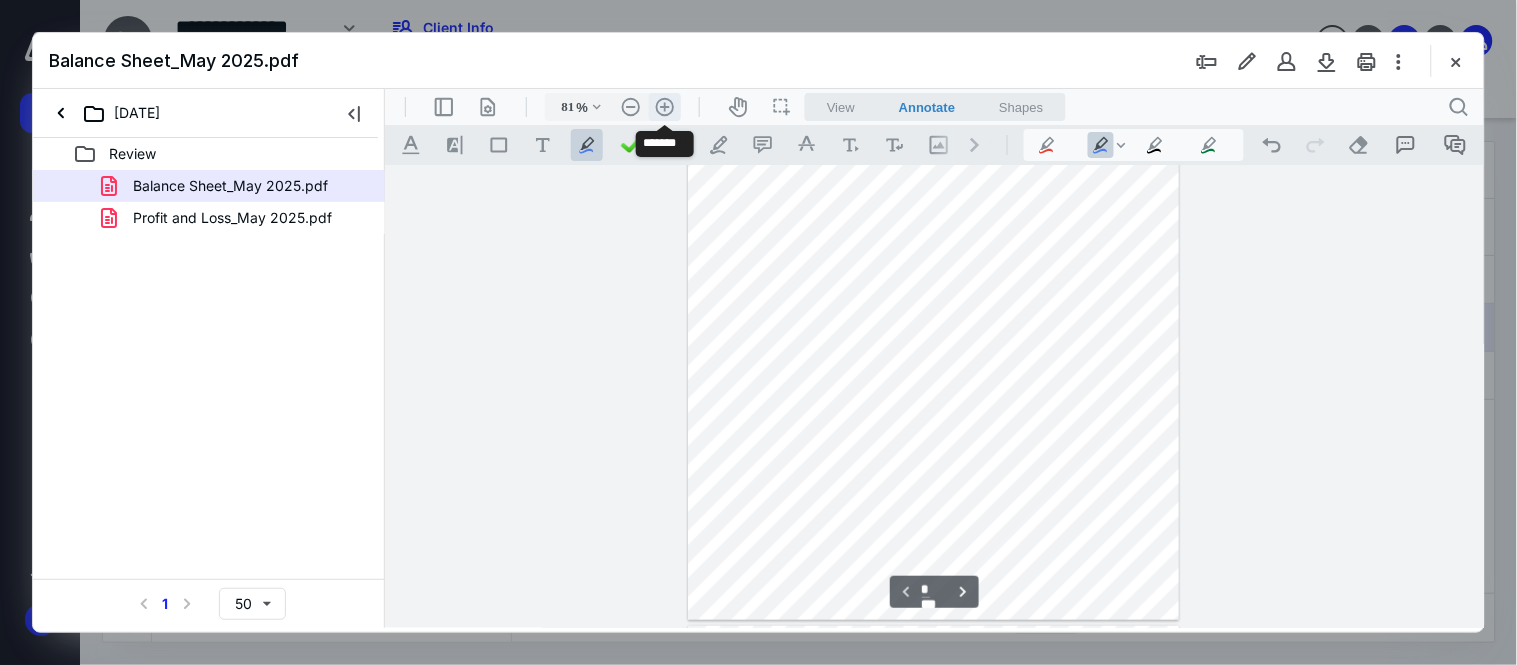 click on ".cls-1{fill:#abb0c4;} icon - header - zoom - in - line" at bounding box center [664, 106] 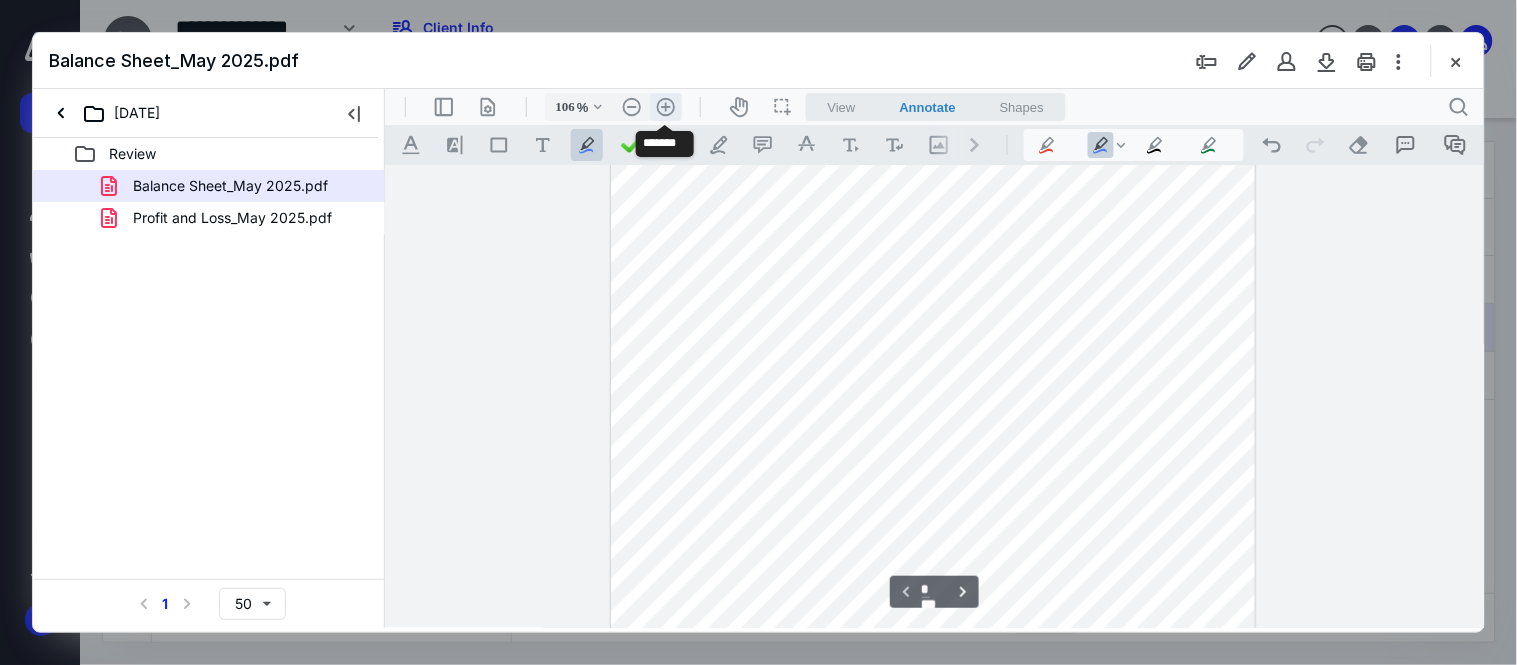 click on ".cls-1{fill:#abb0c4;} icon - header - zoom - in - line" at bounding box center [665, 106] 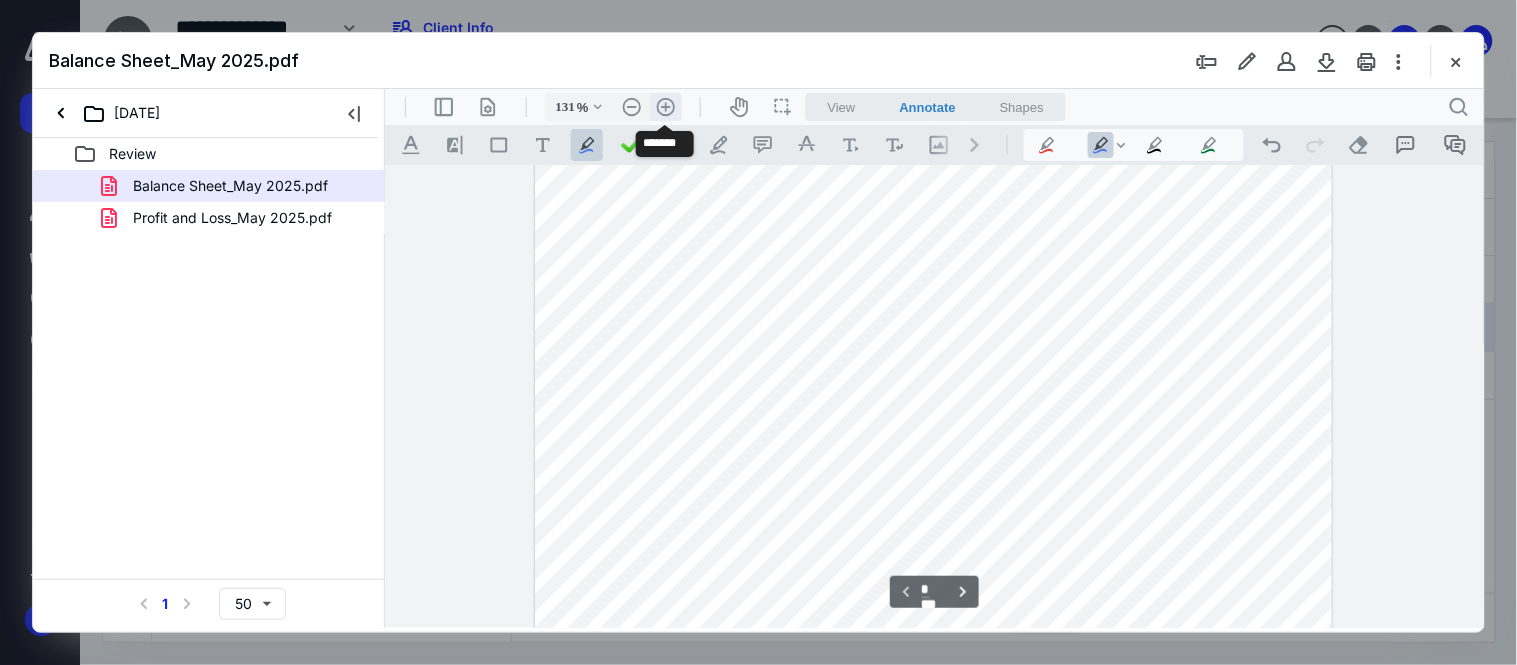 scroll, scrollTop: 420, scrollLeft: 0, axis: vertical 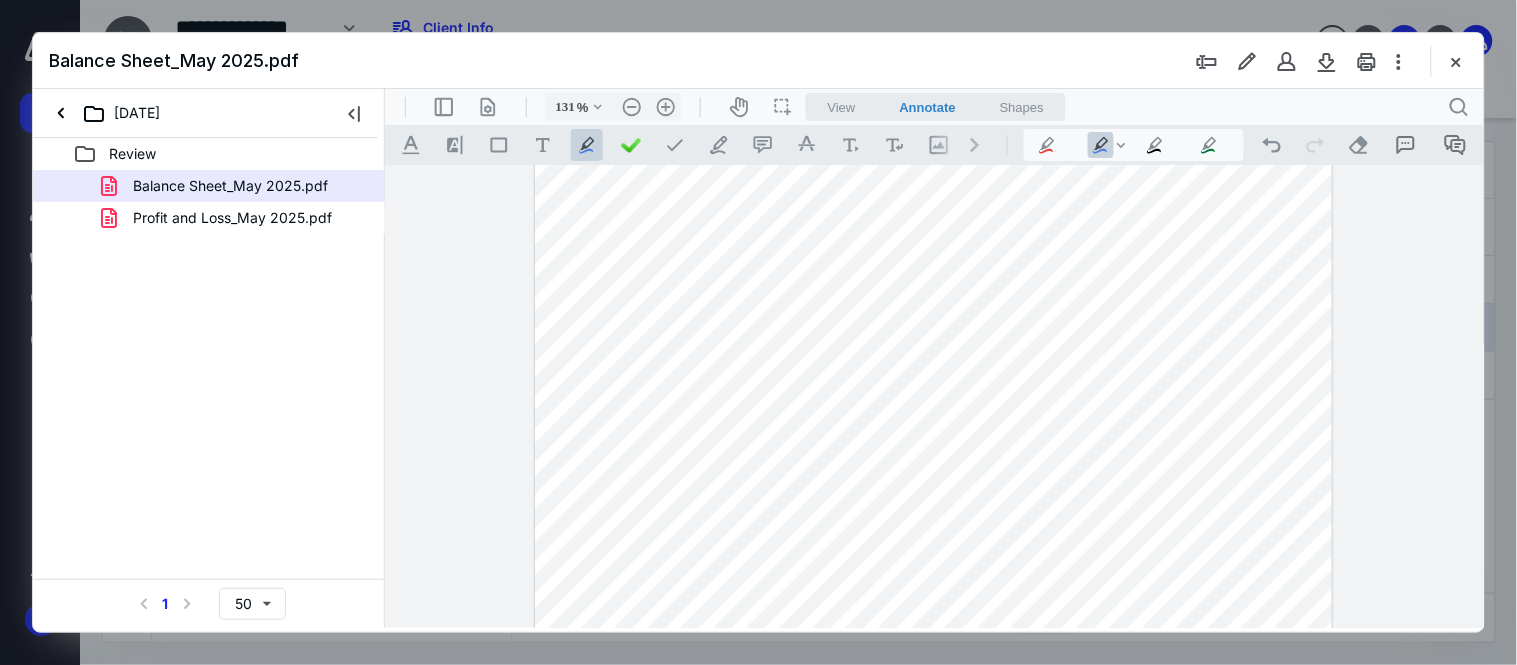 click on "[DATE]" at bounding box center (205, 113) 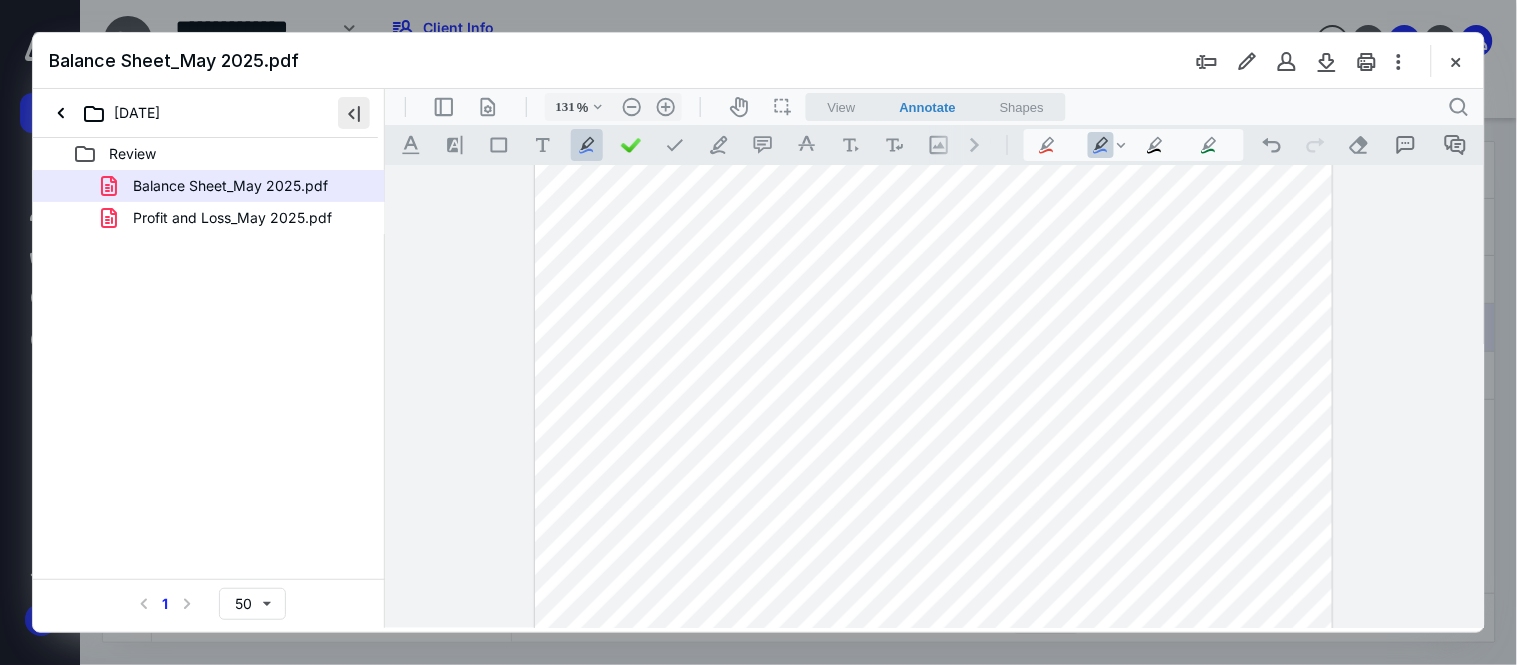 click at bounding box center [354, 113] 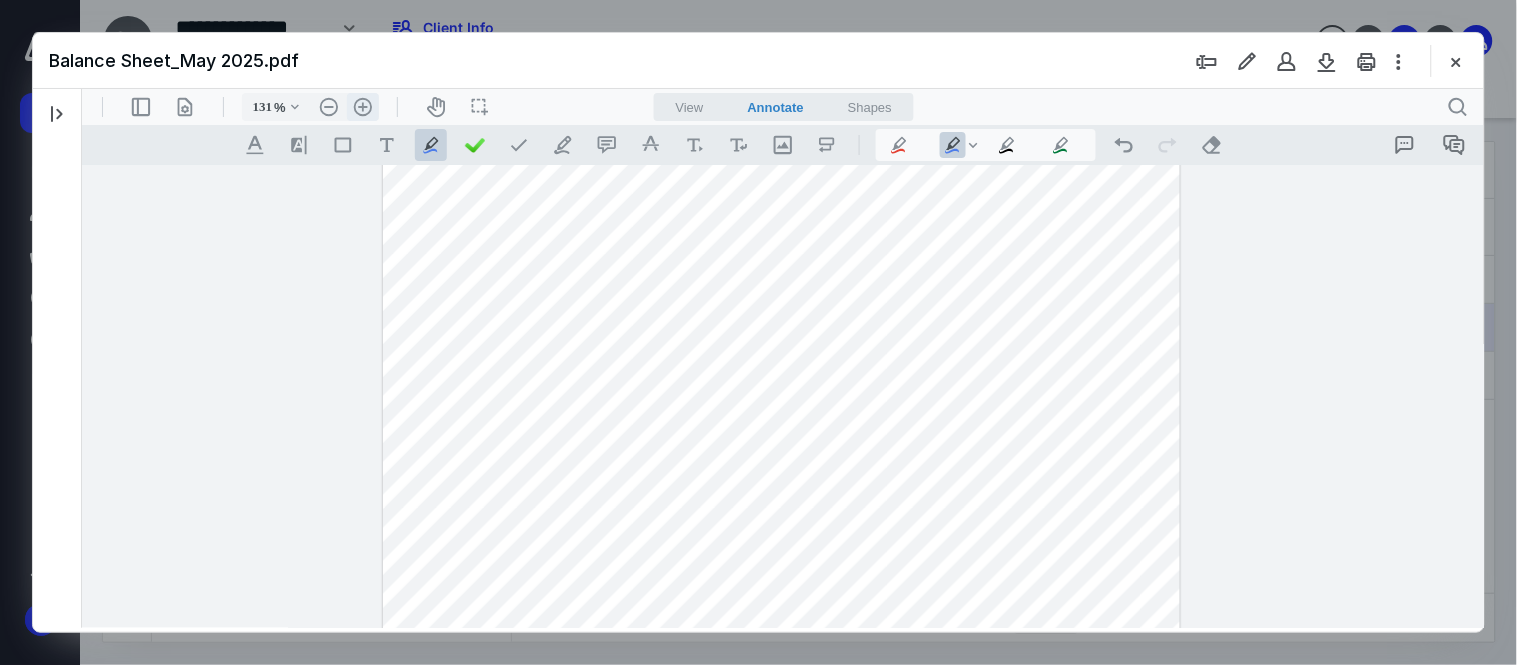 click on ".cls-1{fill:#abb0c4;} icon - header - zoom - in - line" at bounding box center [362, 106] 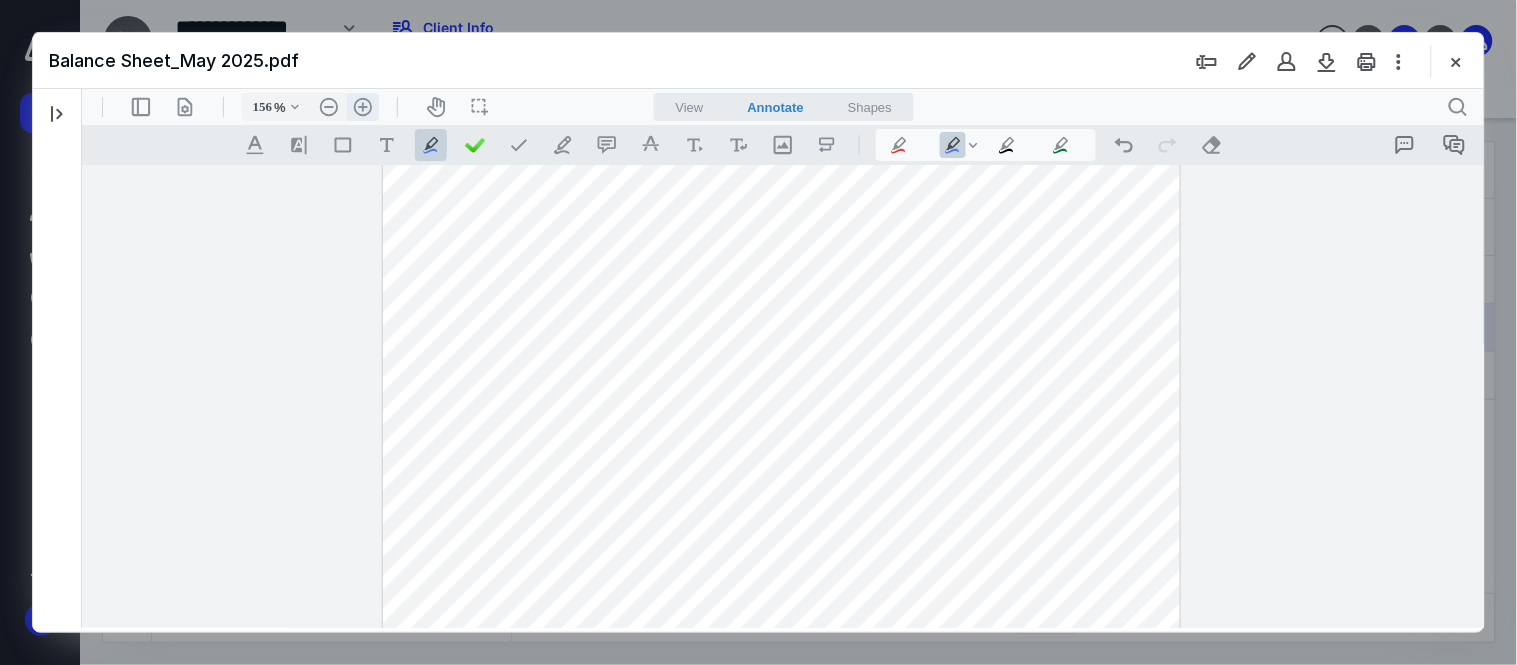 click on ".cls-1{fill:#abb0c4;} icon - header - zoom - in - line" at bounding box center [362, 106] 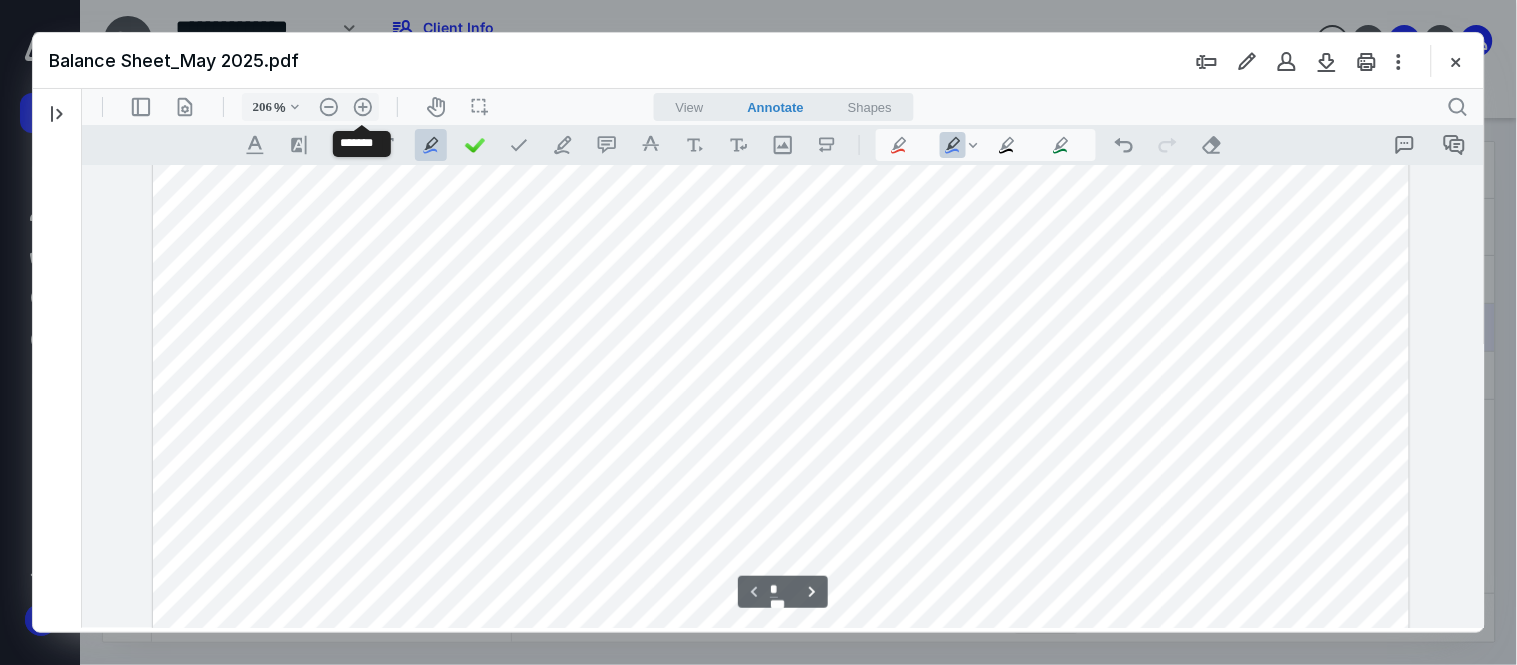 scroll, scrollTop: 773, scrollLeft: 0, axis: vertical 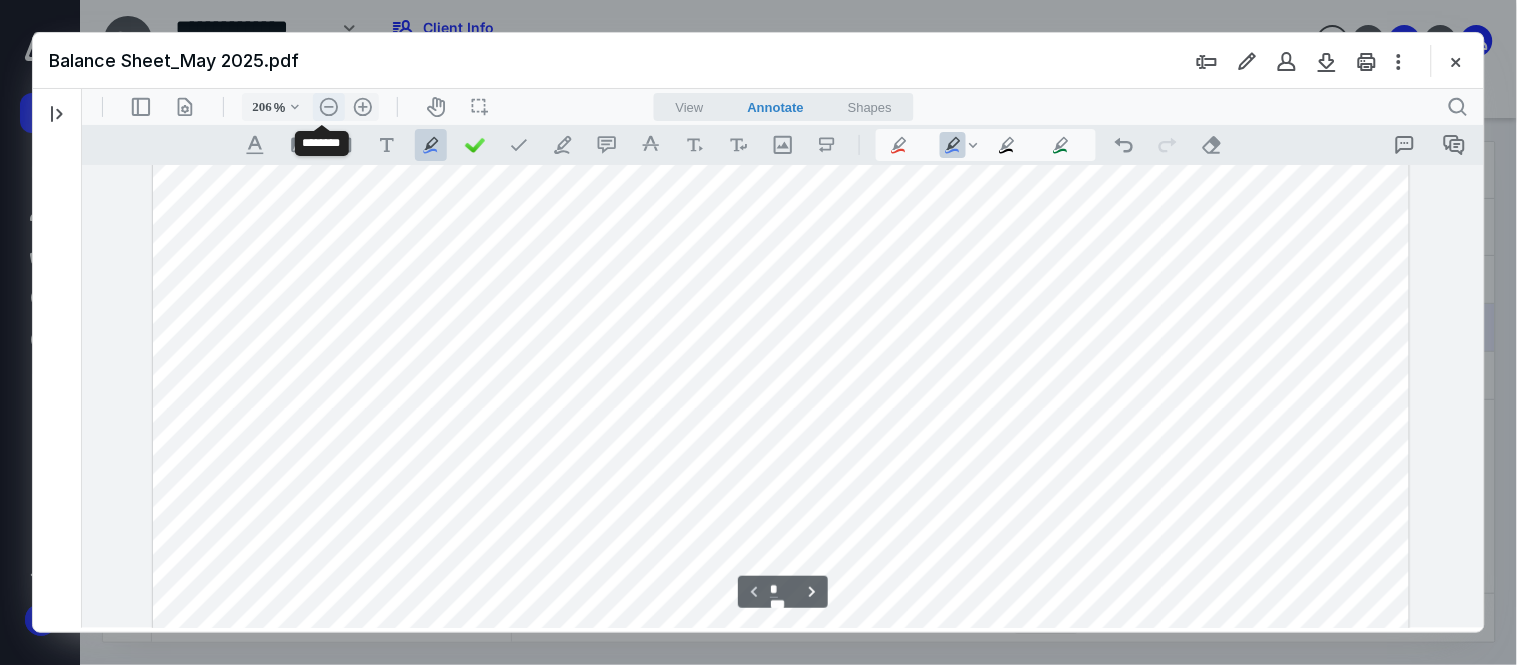 click on ".cls-1{fill:#abb0c4;} icon - header - zoom - out - line" at bounding box center (328, 106) 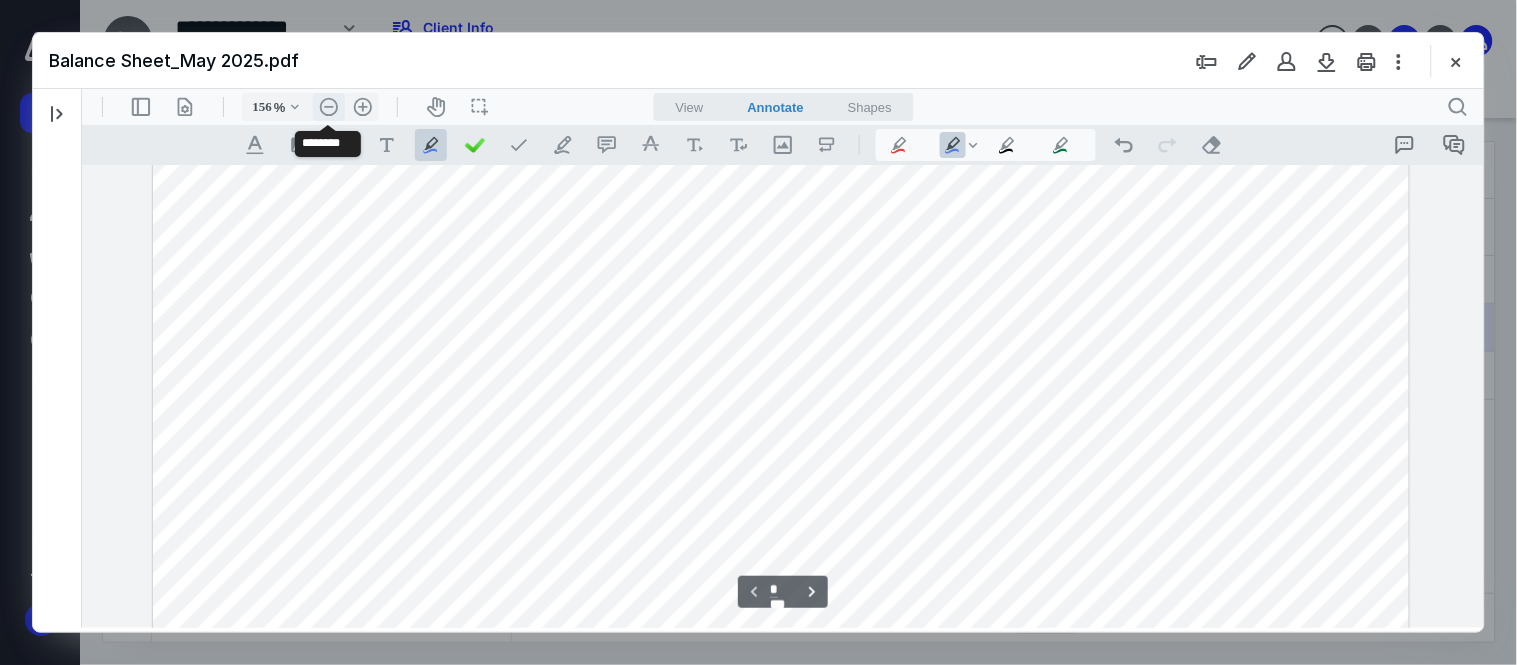 scroll, scrollTop: 537, scrollLeft: 0, axis: vertical 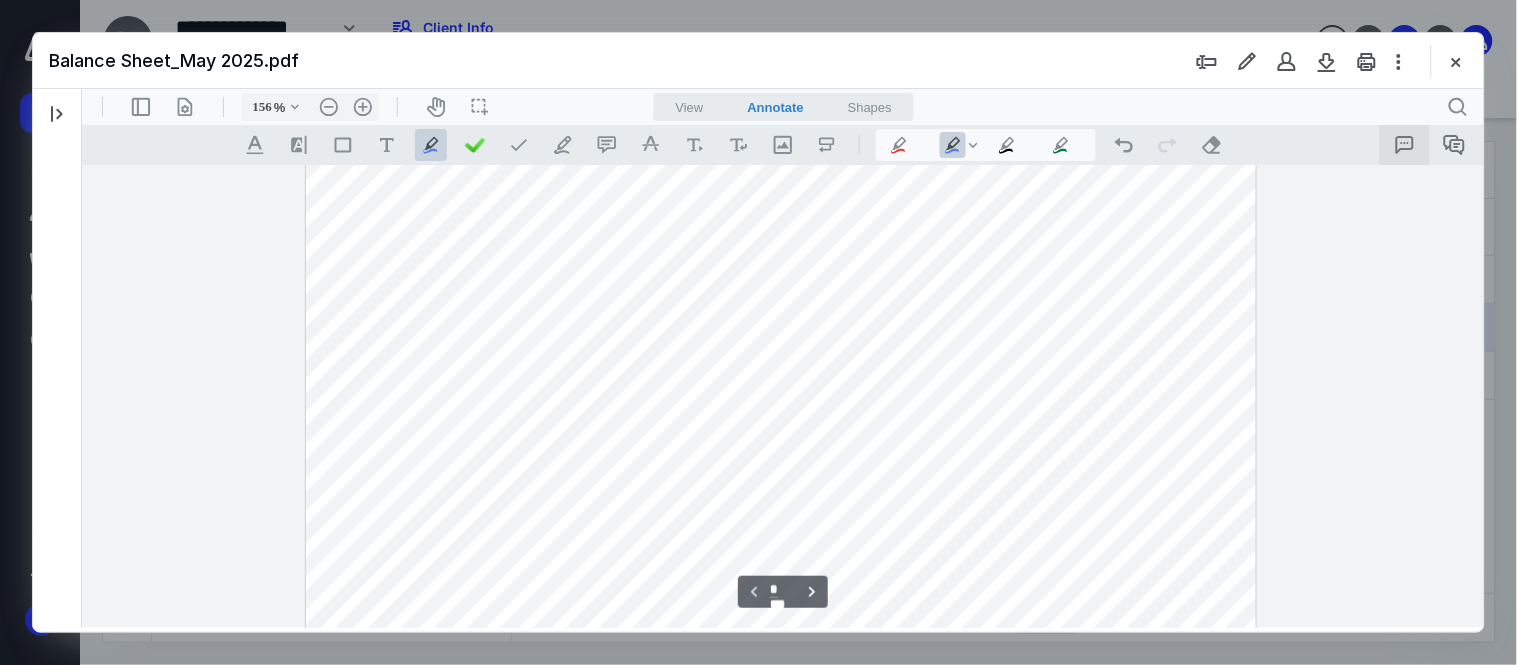 click 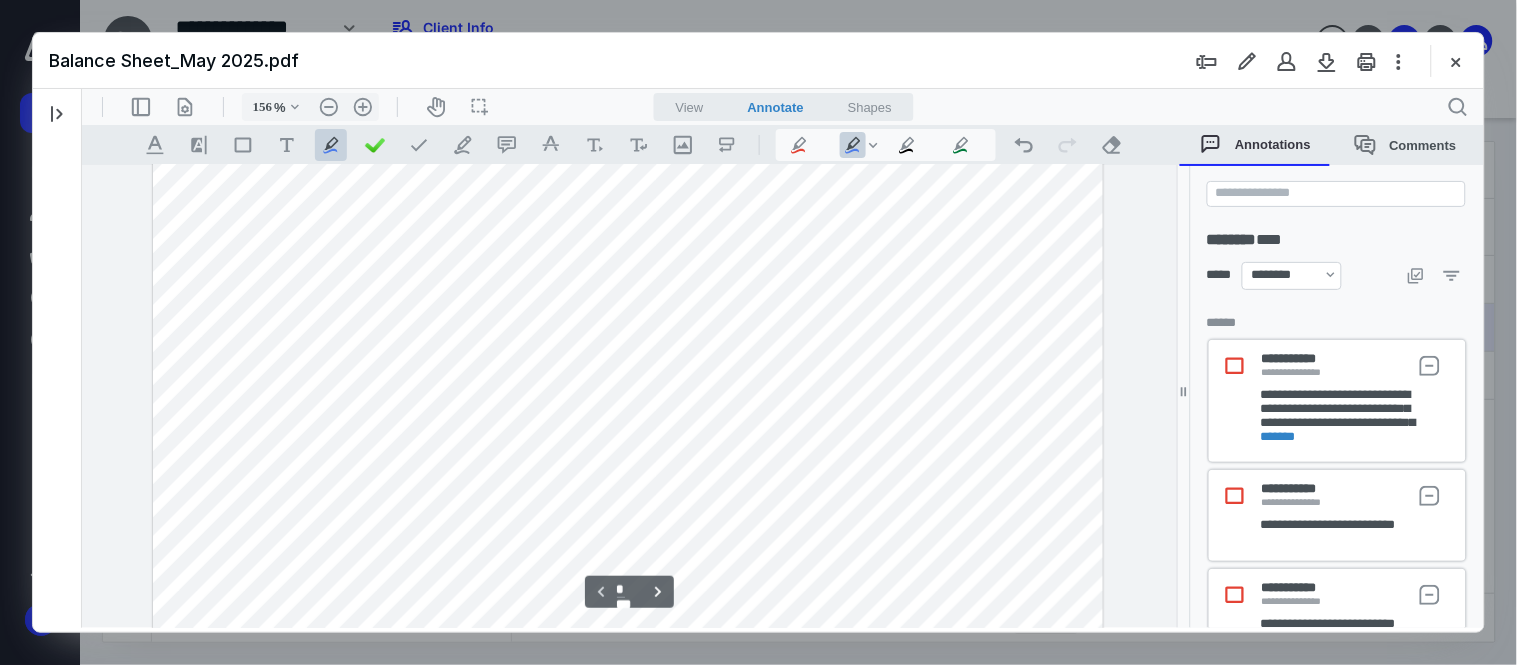 scroll, scrollTop: 60, scrollLeft: 0, axis: vertical 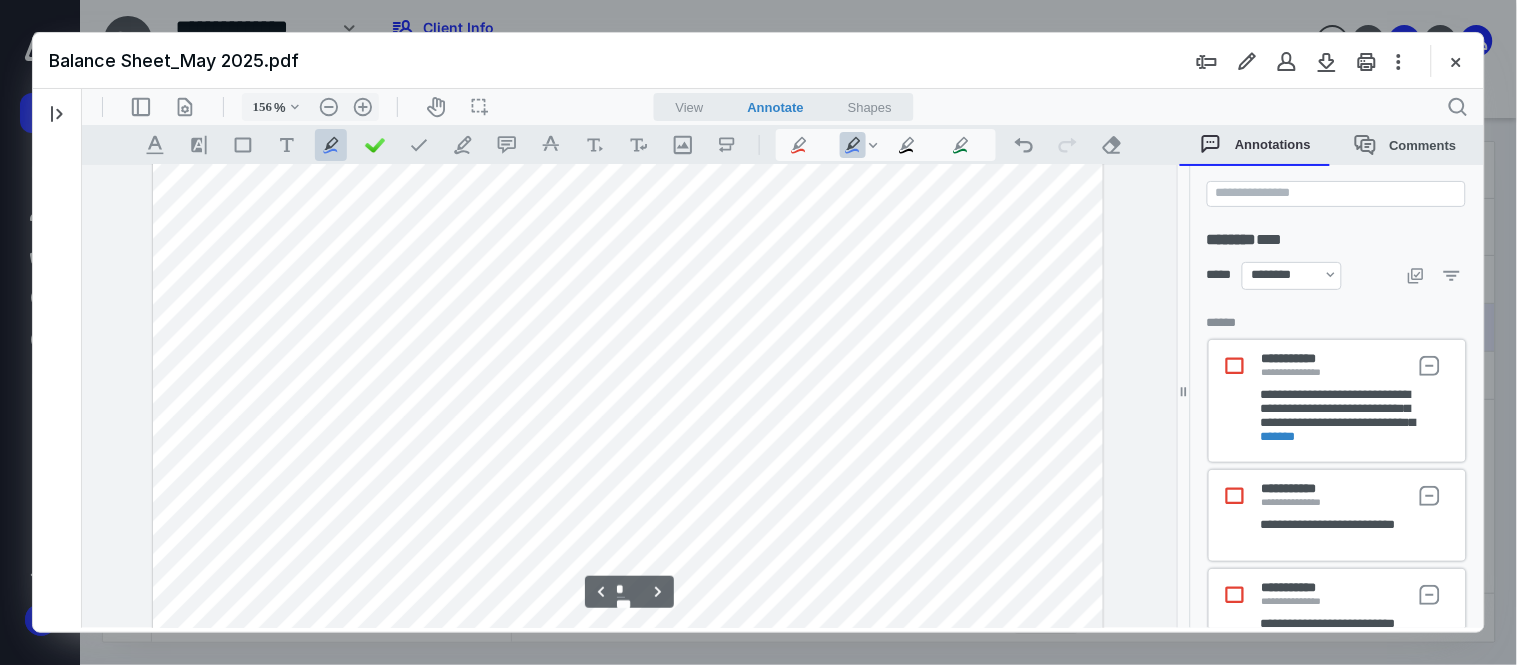 type on "*" 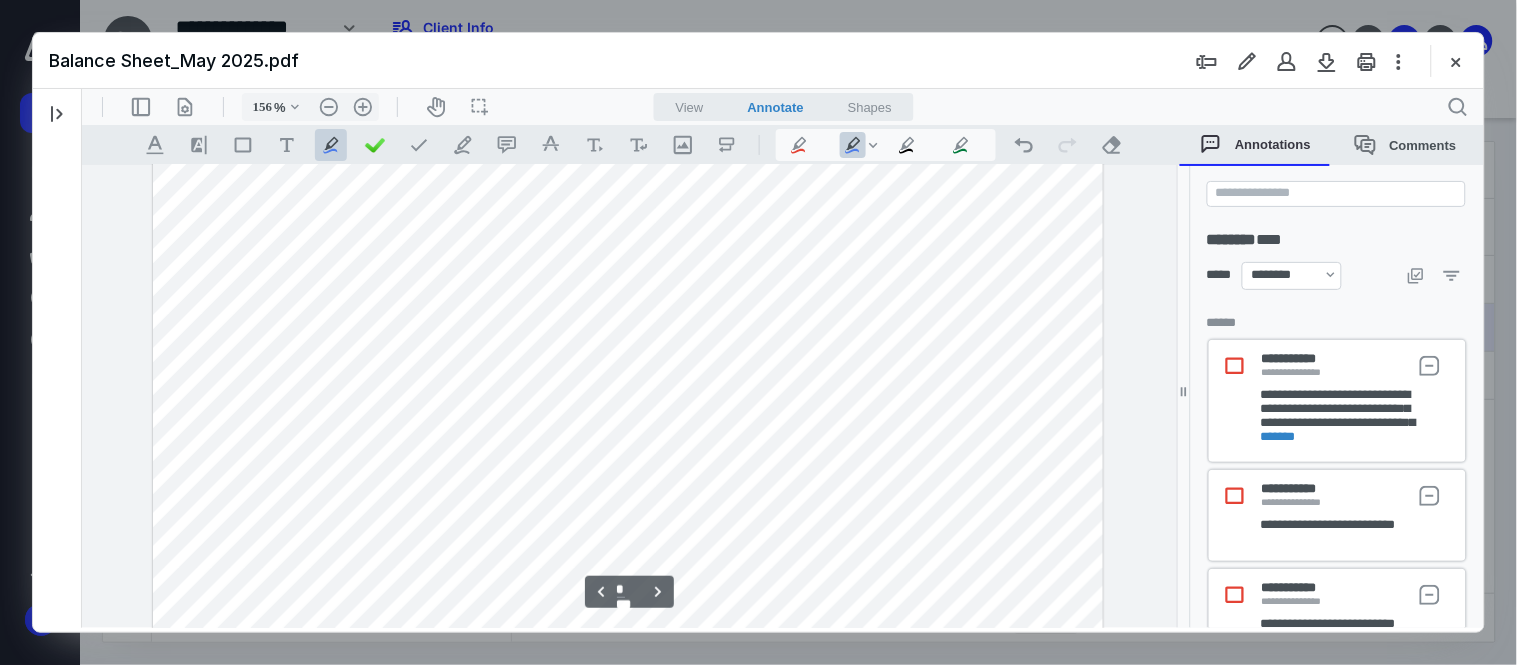 scroll, scrollTop: 0, scrollLeft: 0, axis: both 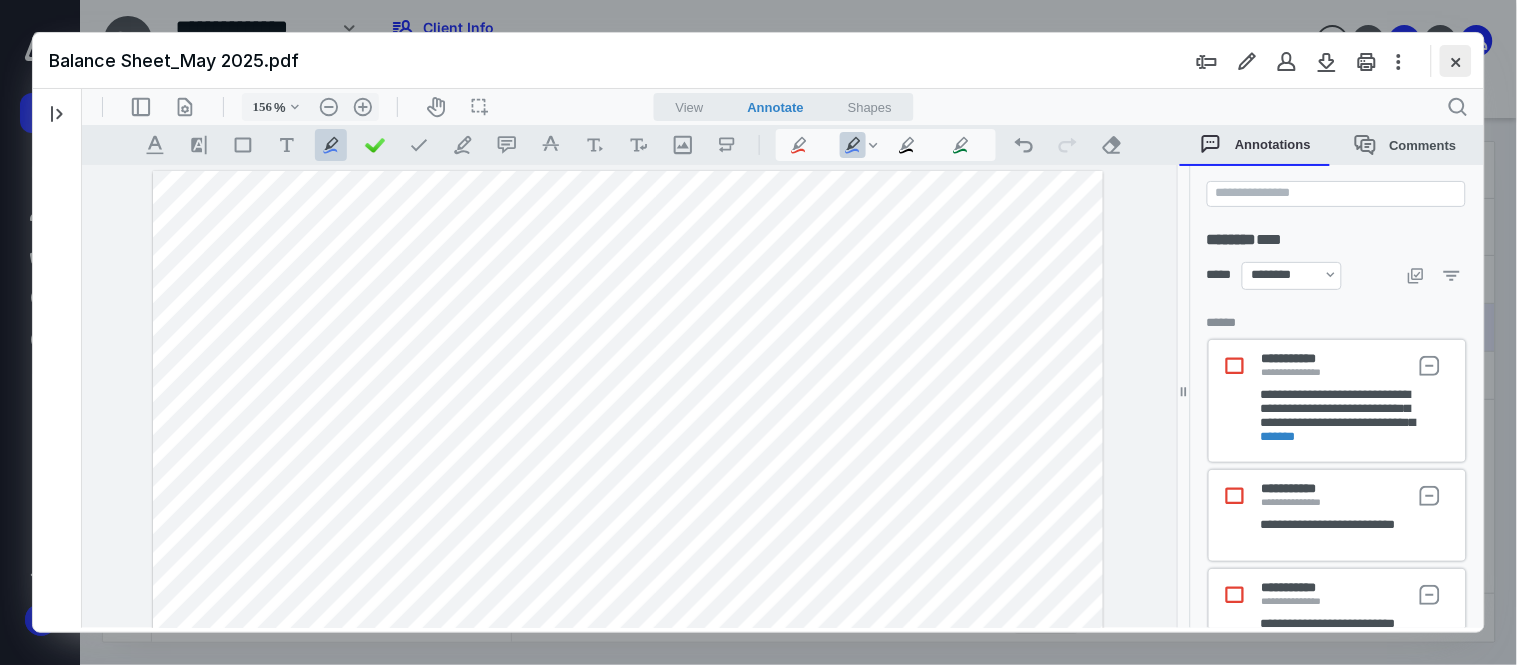 click at bounding box center [1456, 61] 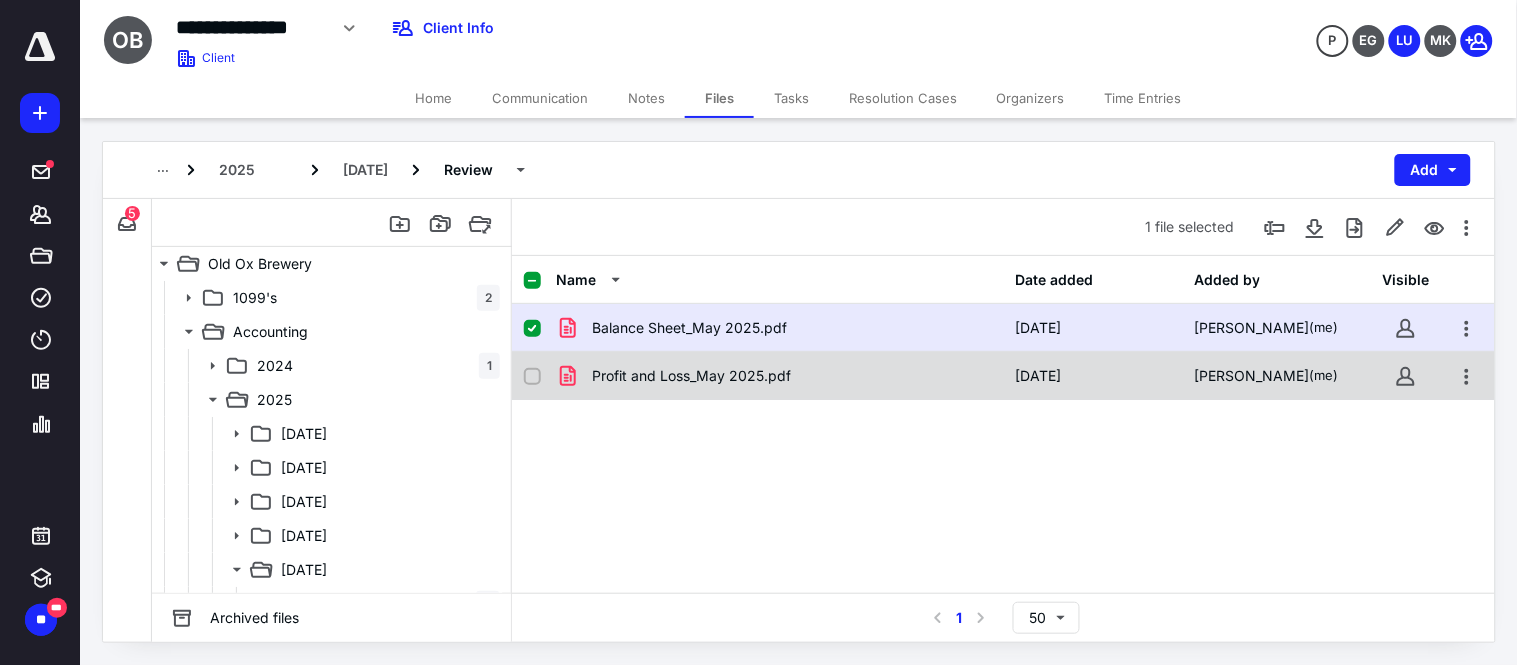 click on "Profit and Loss_May 2025.pdf" at bounding box center (691, 376) 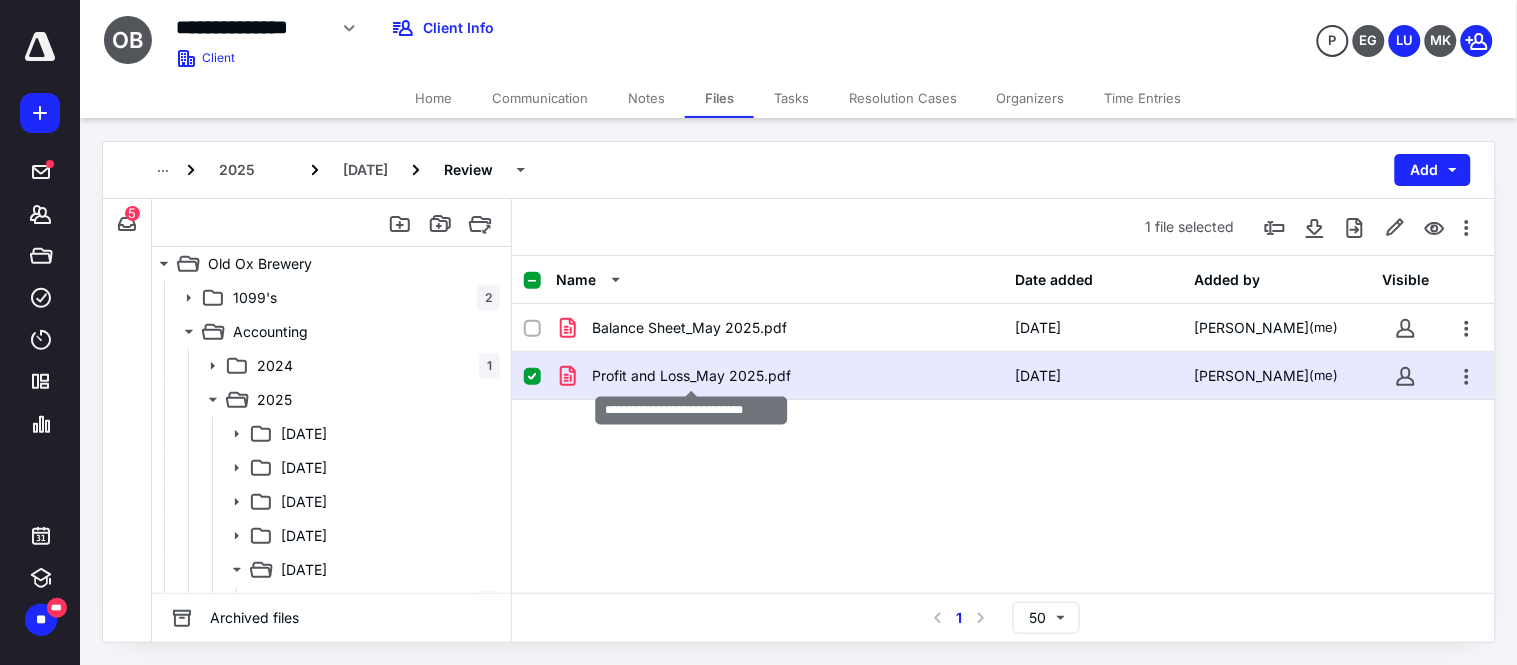 click on "Profit and Loss_May 2025.pdf" at bounding box center (691, 376) 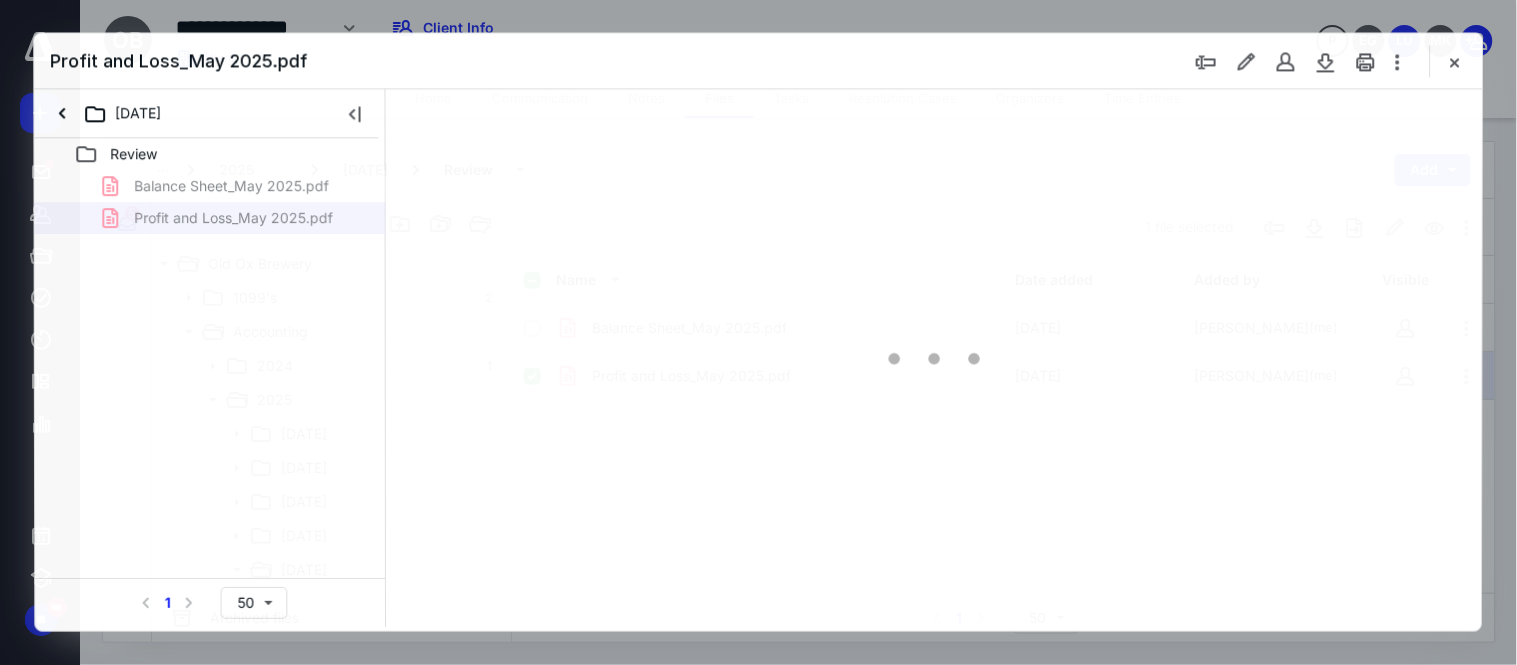 scroll, scrollTop: 0, scrollLeft: 0, axis: both 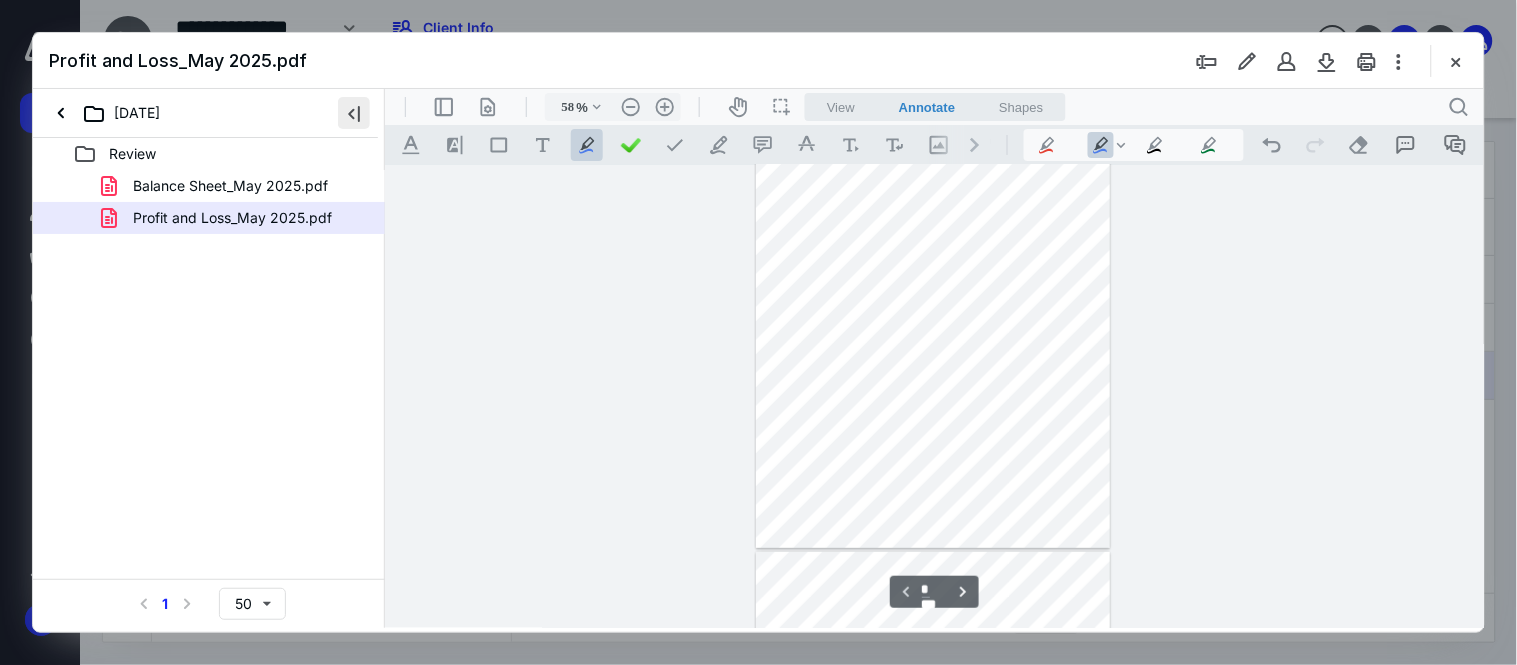 click at bounding box center [354, 113] 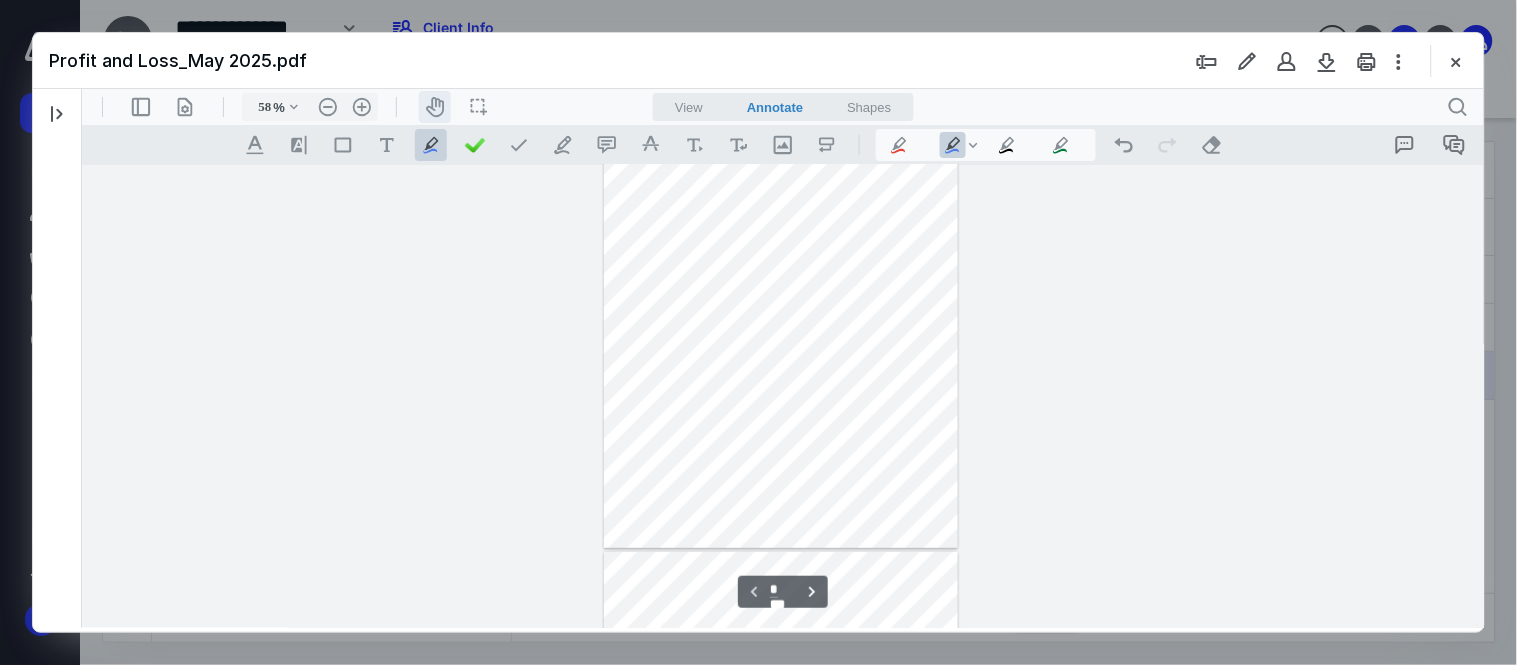click on "icon-header-pan20" at bounding box center (434, 106) 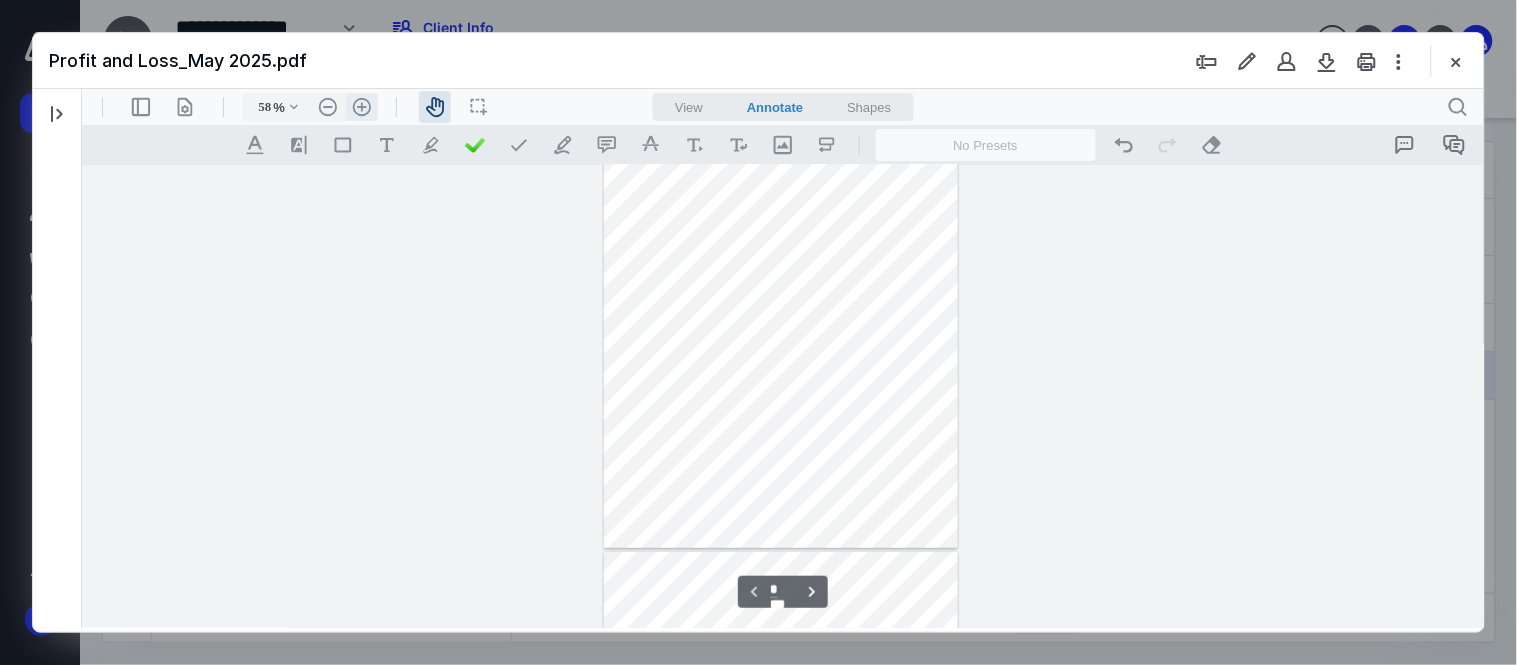 click on ".cls-1{fill:#abb0c4;} icon - header - zoom - in - line" at bounding box center [361, 106] 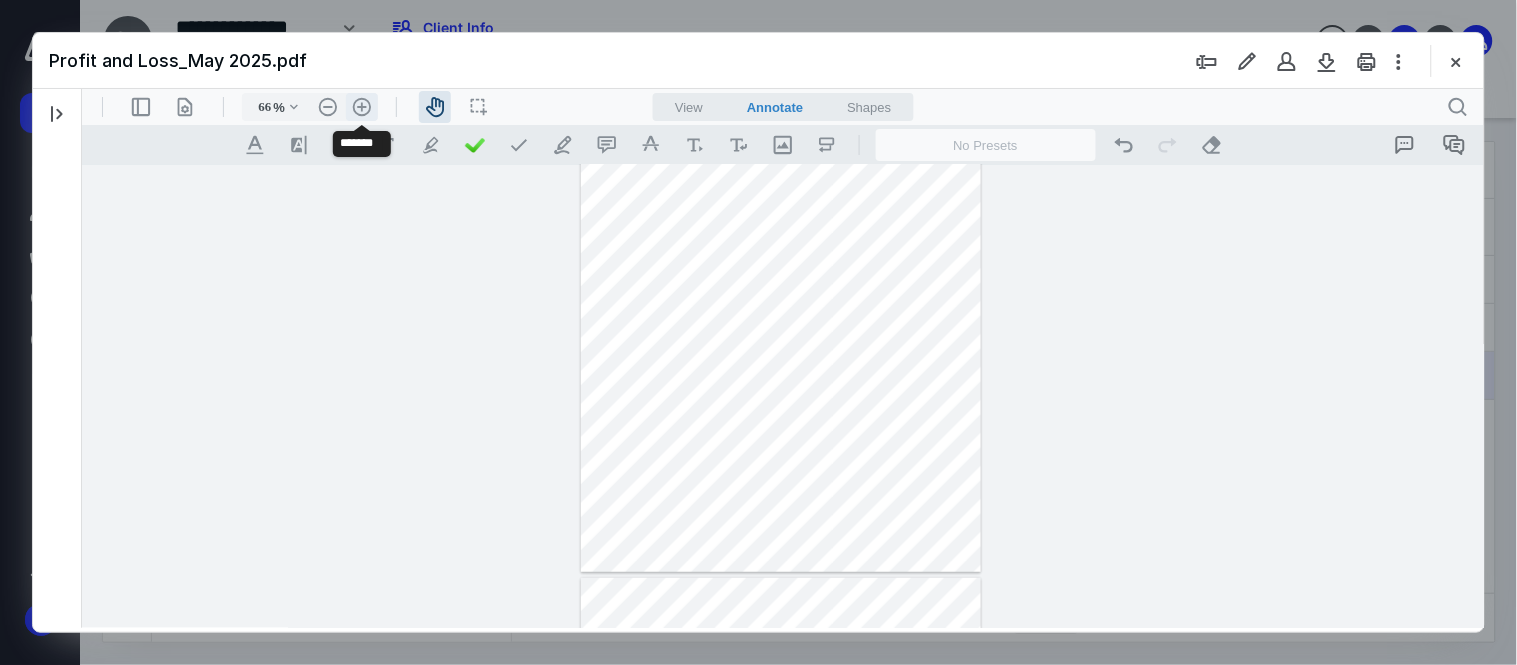 click on ".cls-1{fill:#abb0c4;} icon - header - zoom - in - line" at bounding box center [361, 106] 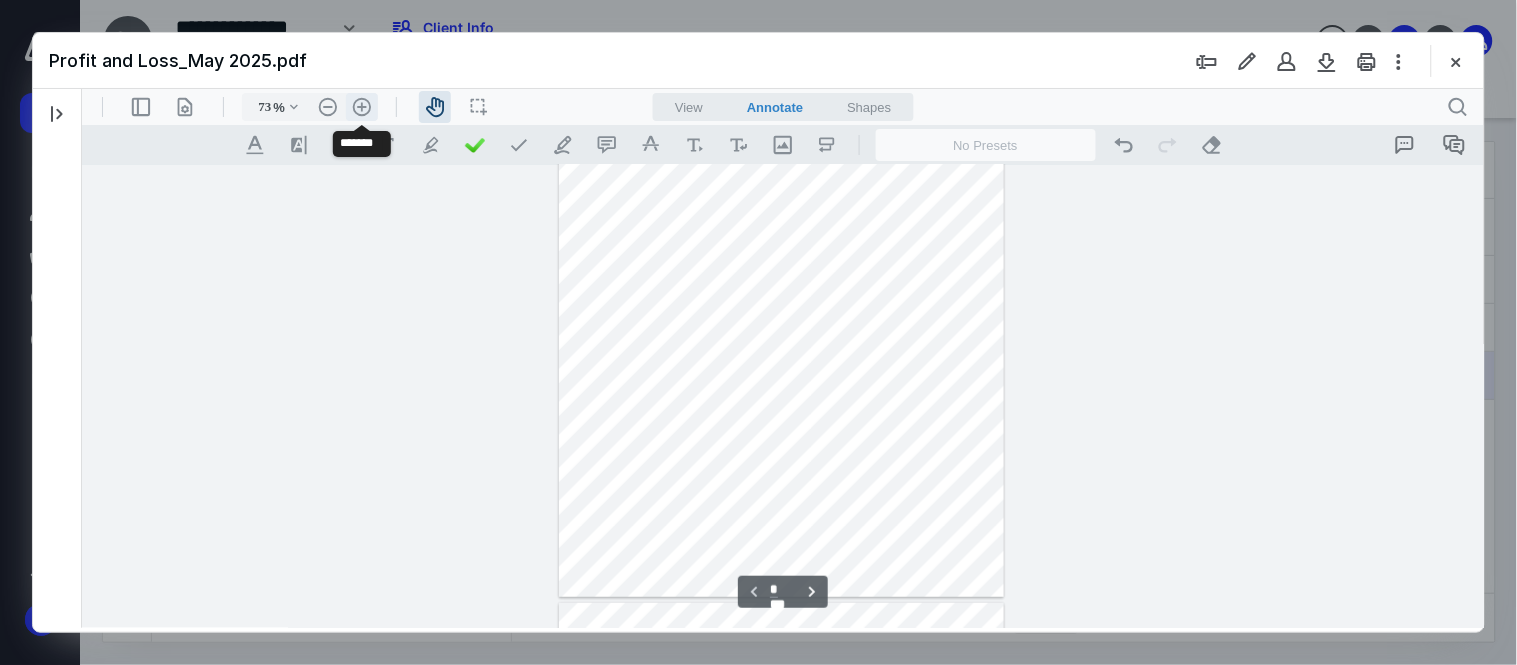 click on ".cls-1{fill:#abb0c4;} icon - header - zoom - in - line" at bounding box center (361, 106) 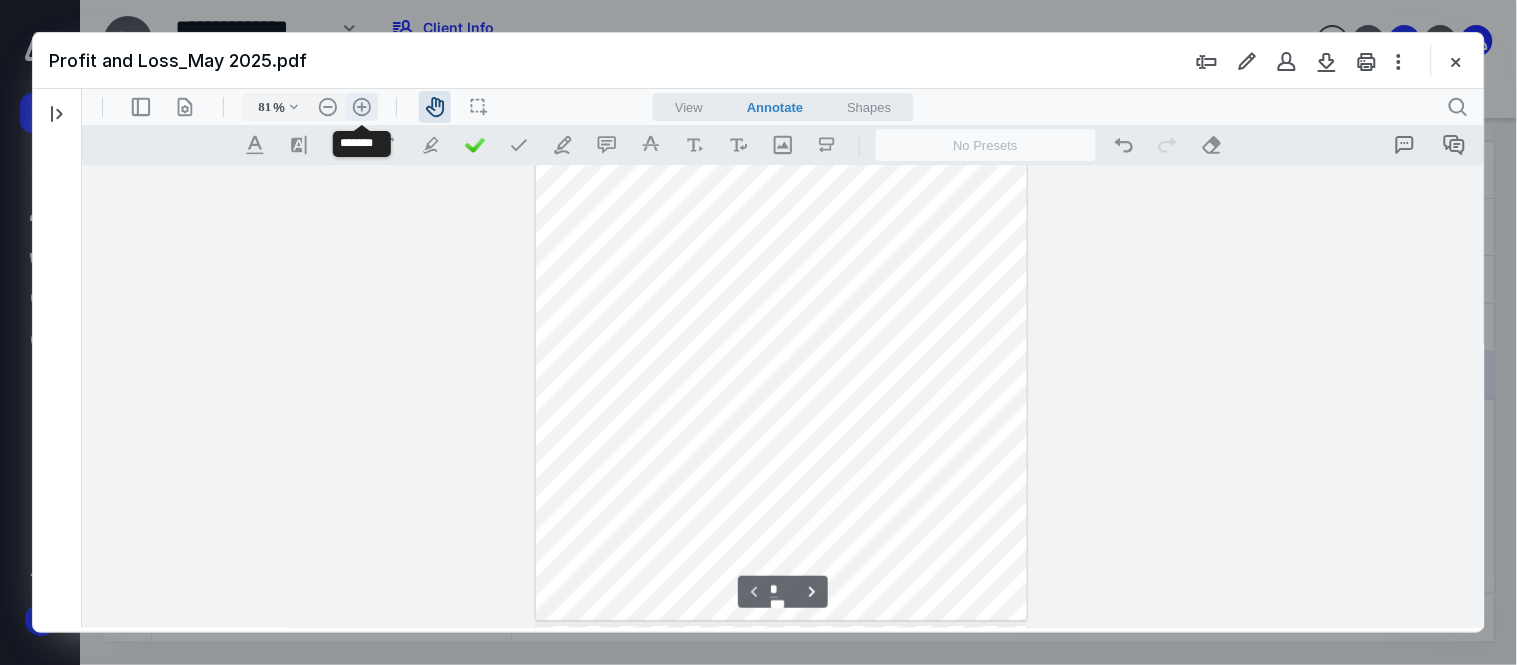 click on ".cls-1{fill:#abb0c4;} icon - header - zoom - in - line" at bounding box center [361, 106] 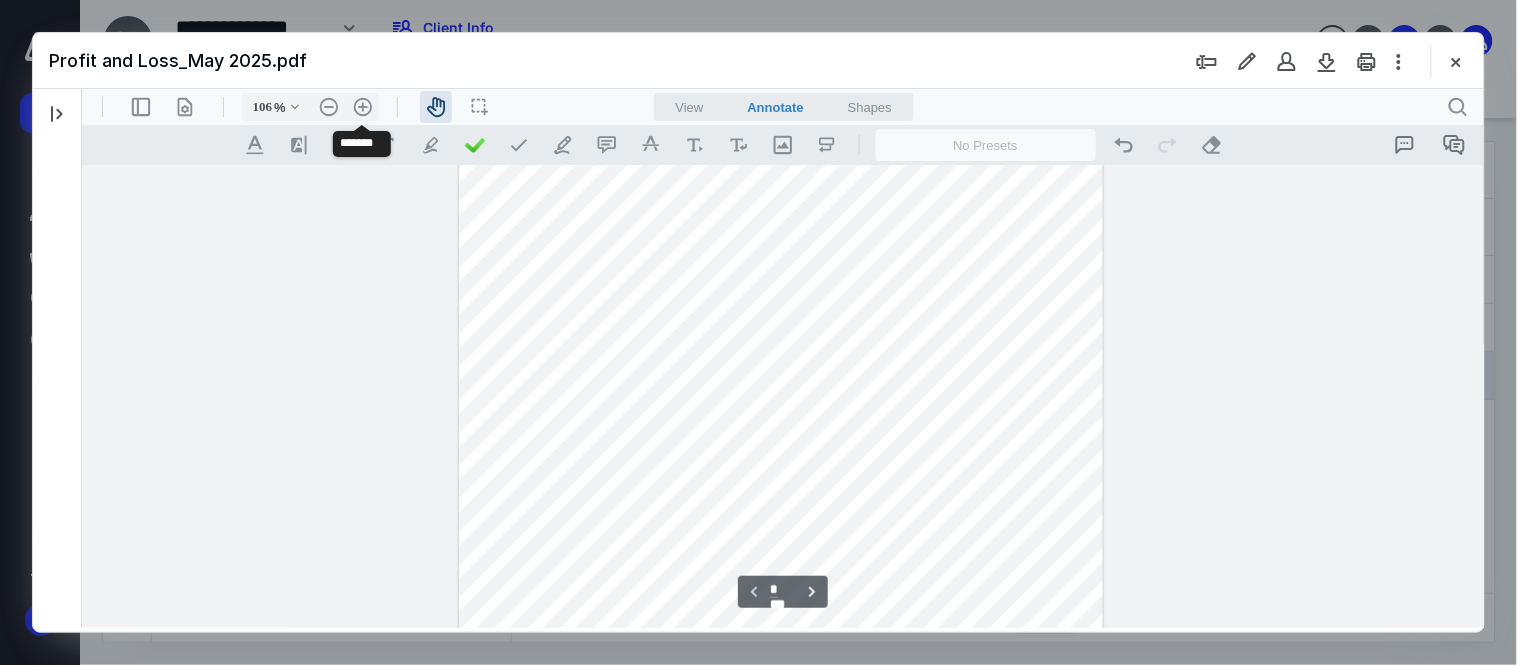 scroll, scrollTop: 302, scrollLeft: 0, axis: vertical 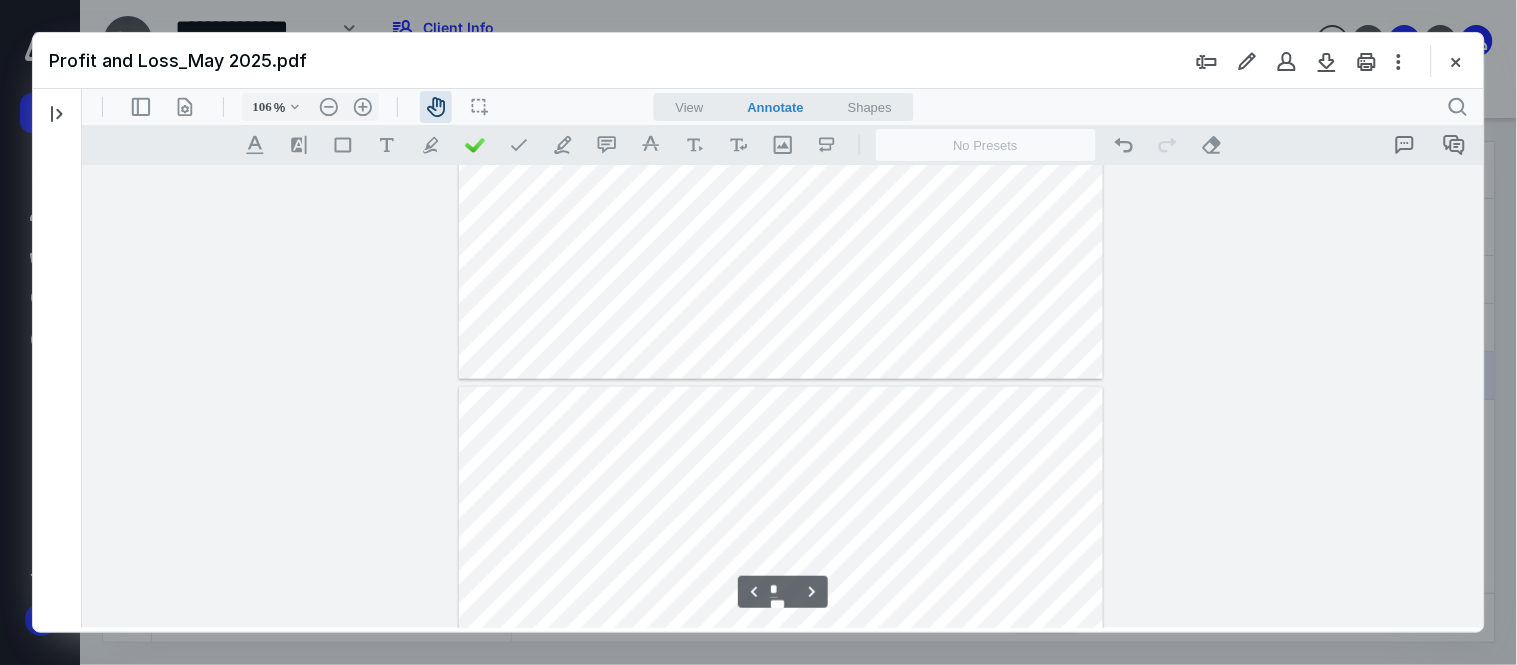 type on "*" 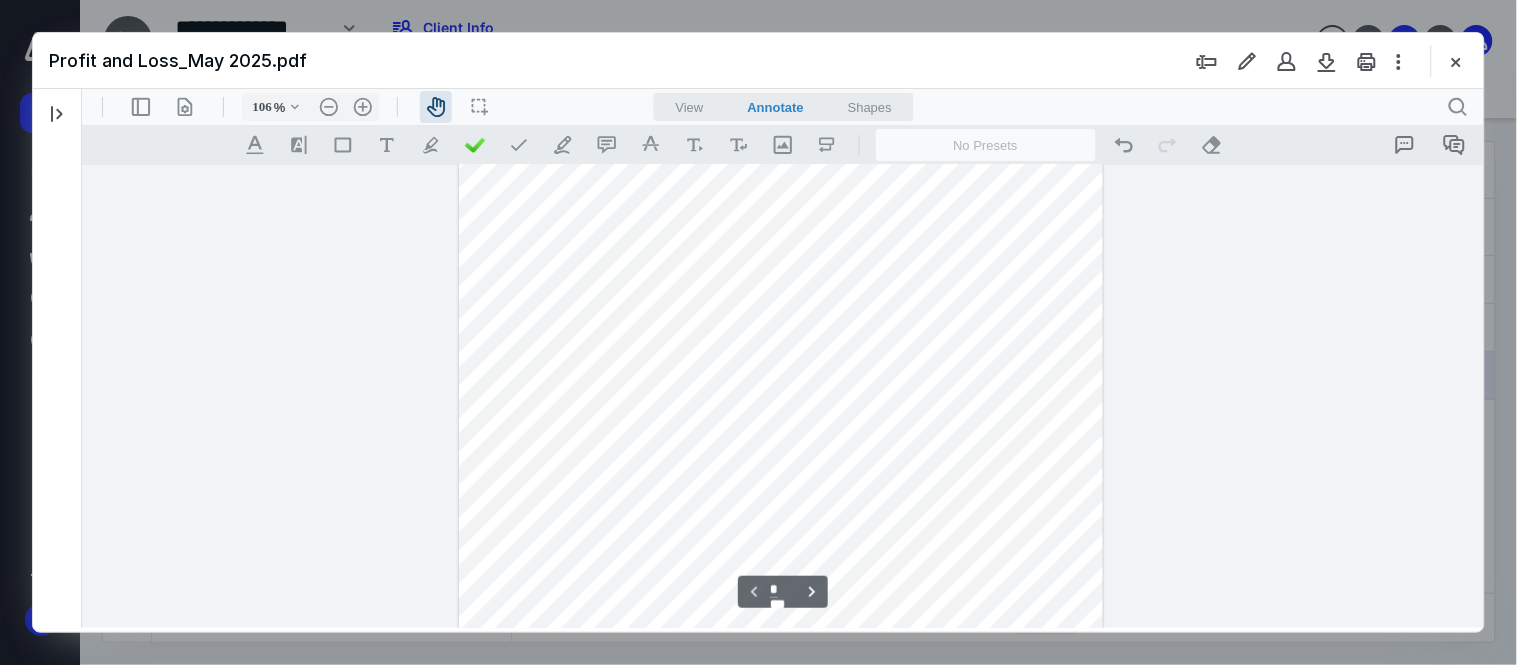scroll, scrollTop: 0, scrollLeft: 0, axis: both 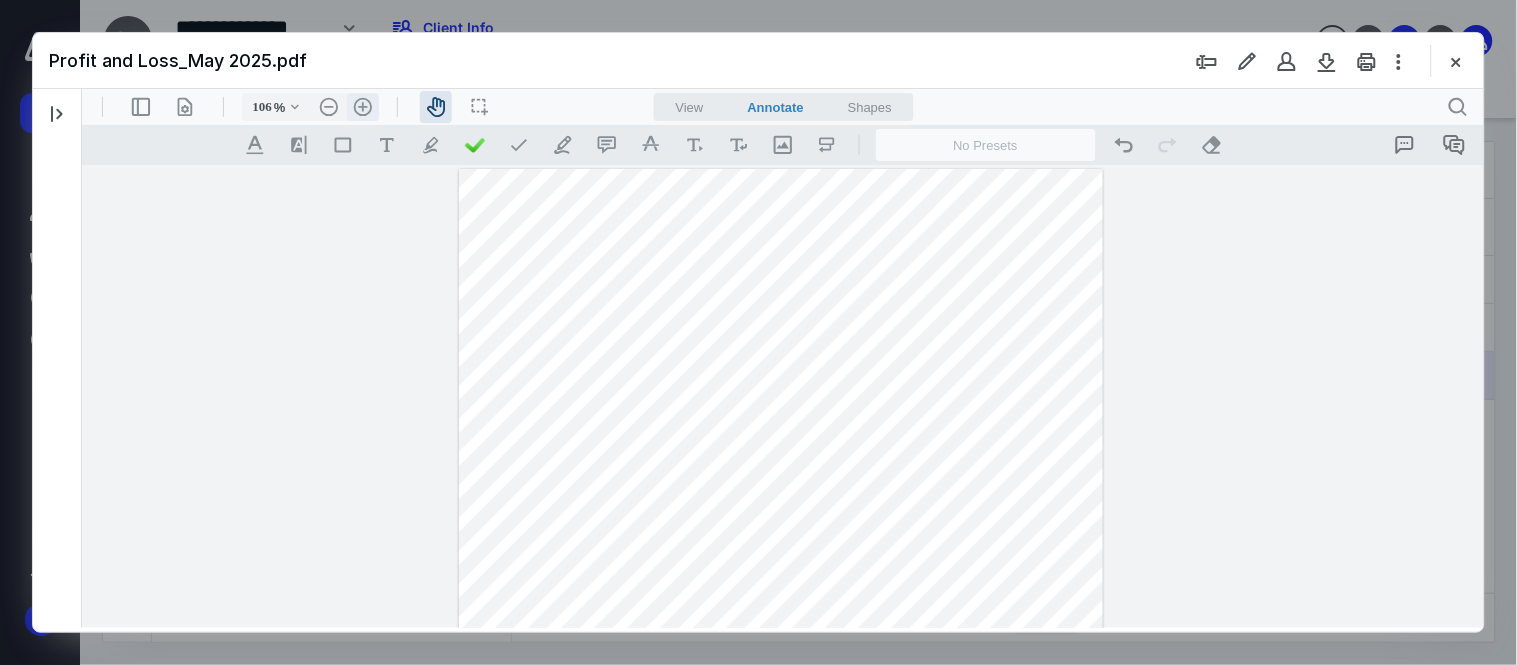 click on ".cls-1{fill:#abb0c4;} icon - header - zoom - in - line" at bounding box center (362, 106) 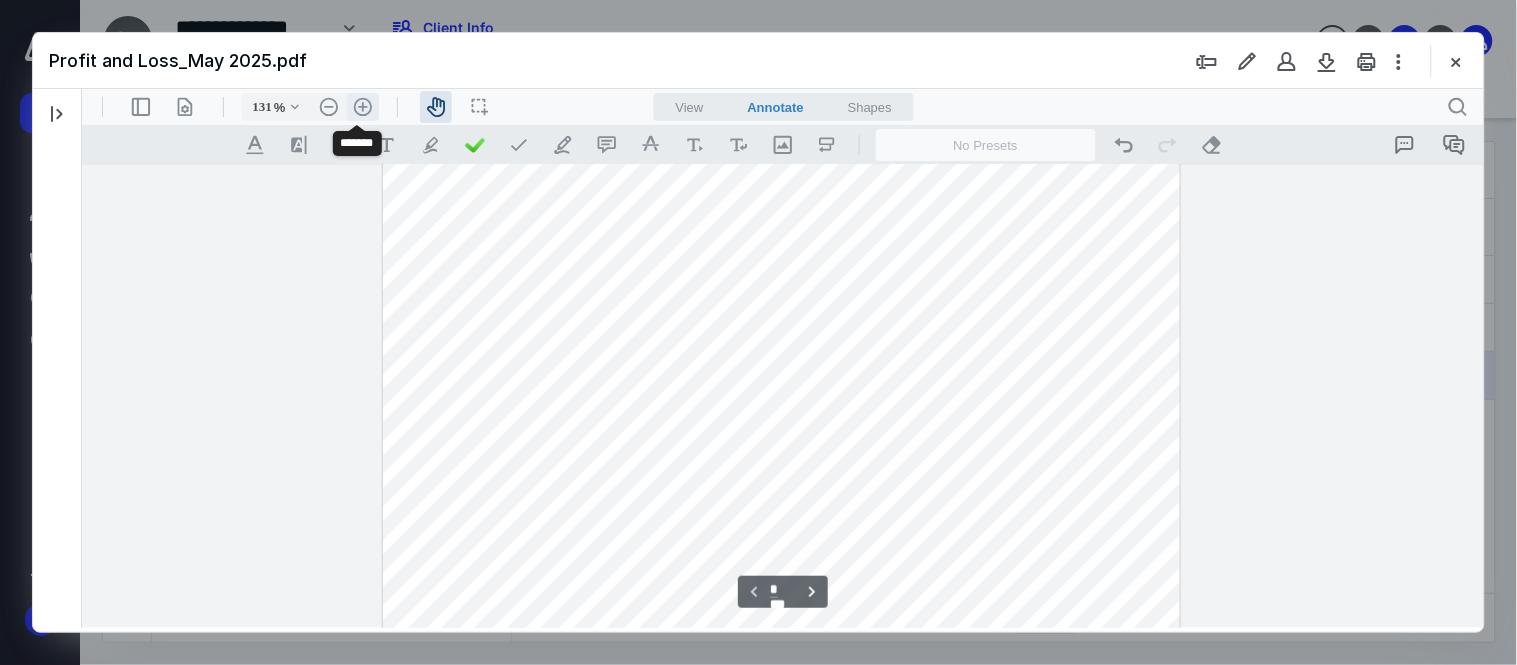 click on ".cls-1{fill:#abb0c4;} icon - header - zoom - in - line" at bounding box center [362, 106] 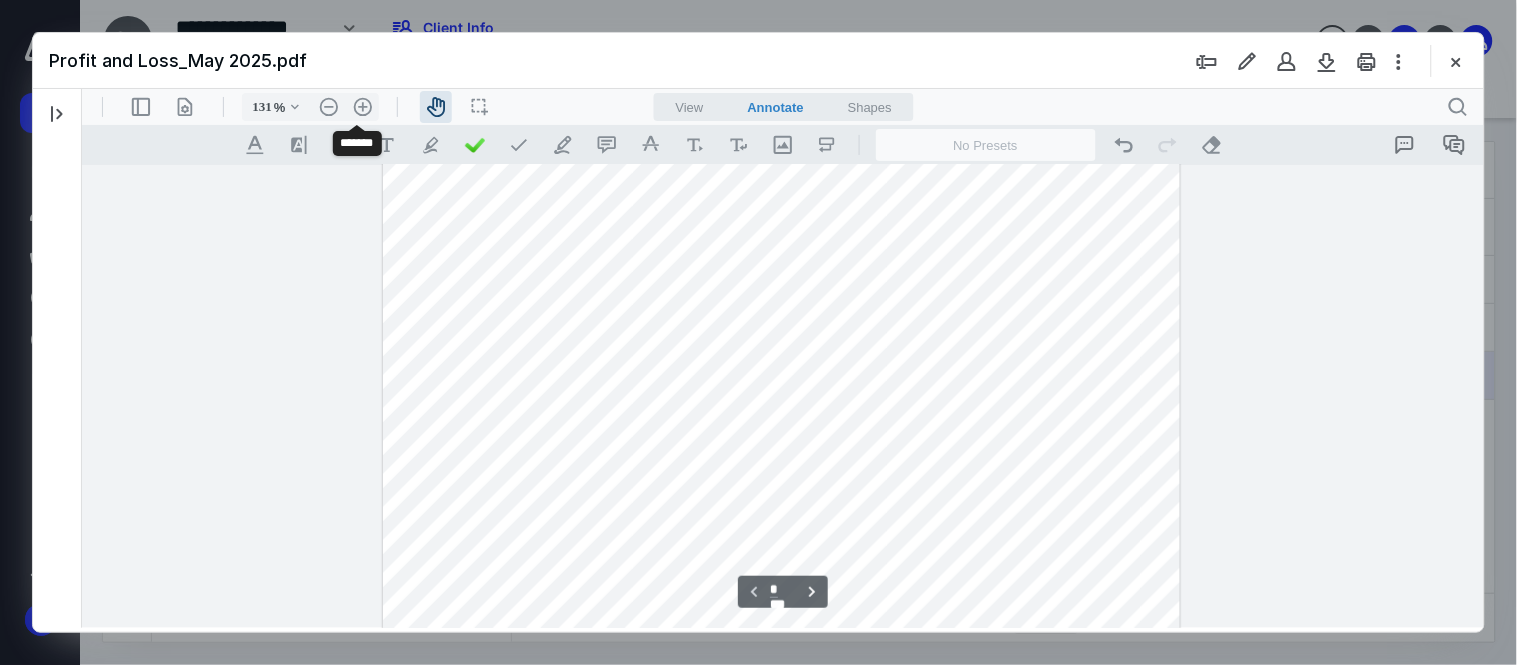 type on "156" 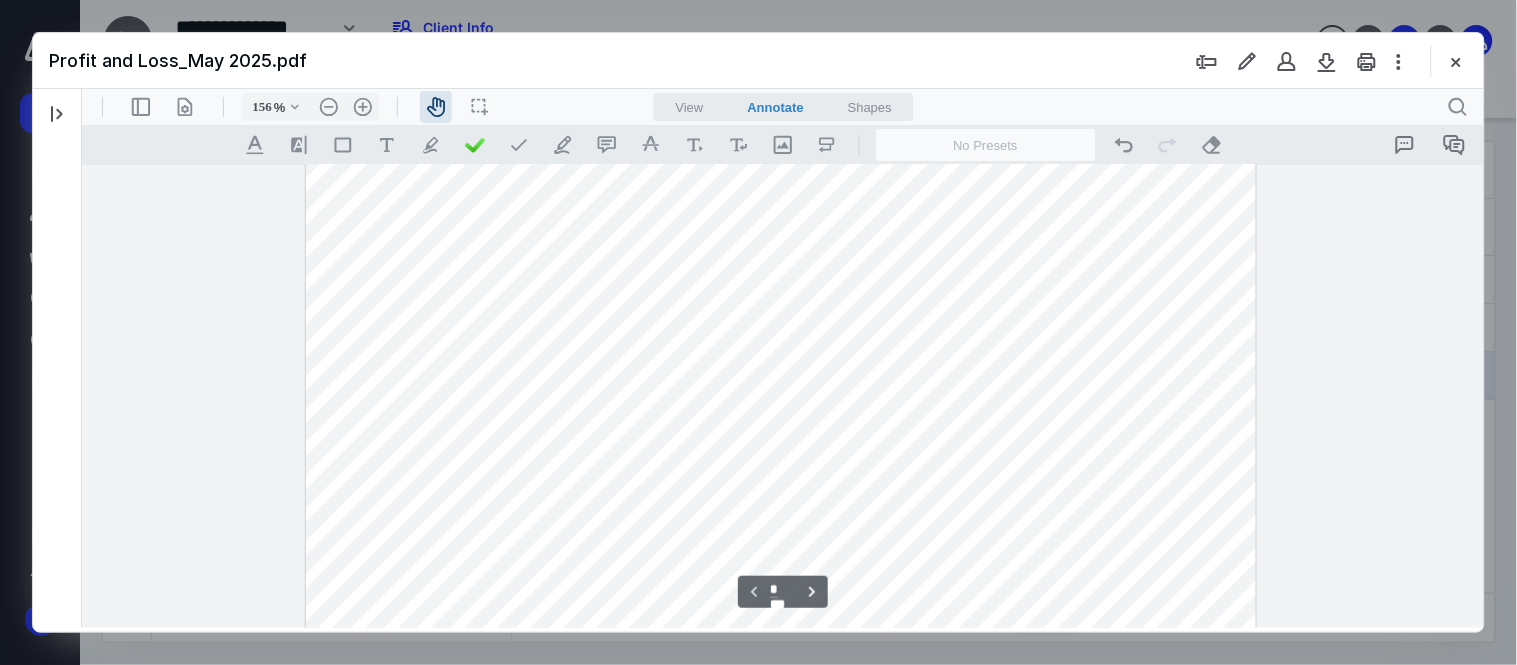 scroll, scrollTop: 91, scrollLeft: 0, axis: vertical 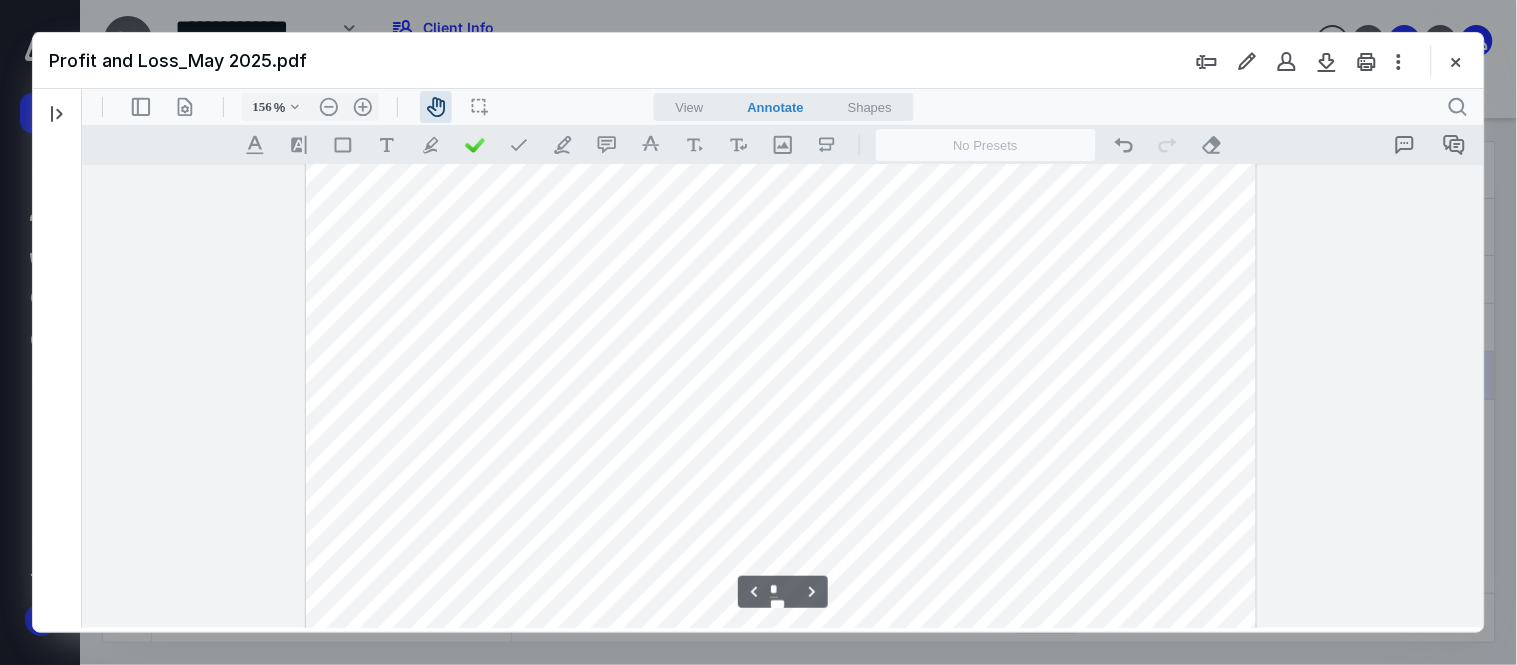 type on "*" 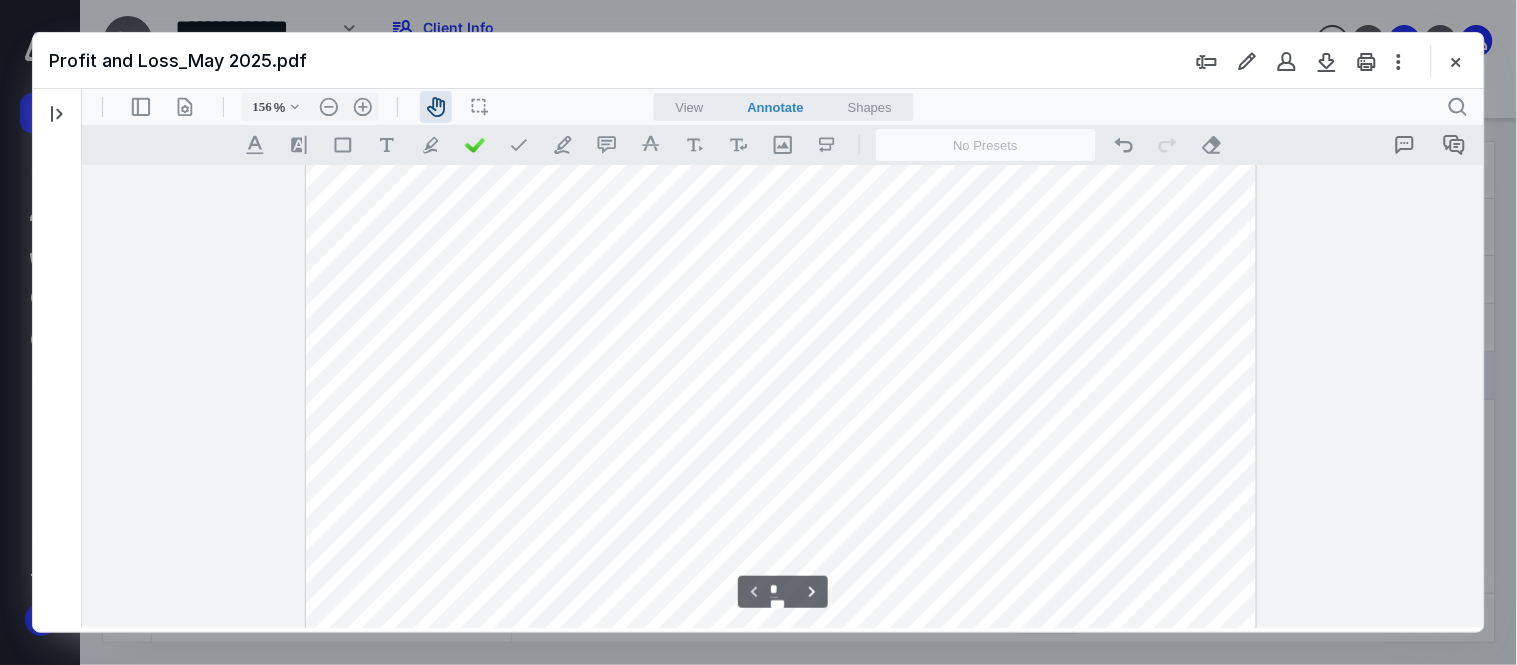 scroll, scrollTop: 276, scrollLeft: 0, axis: vertical 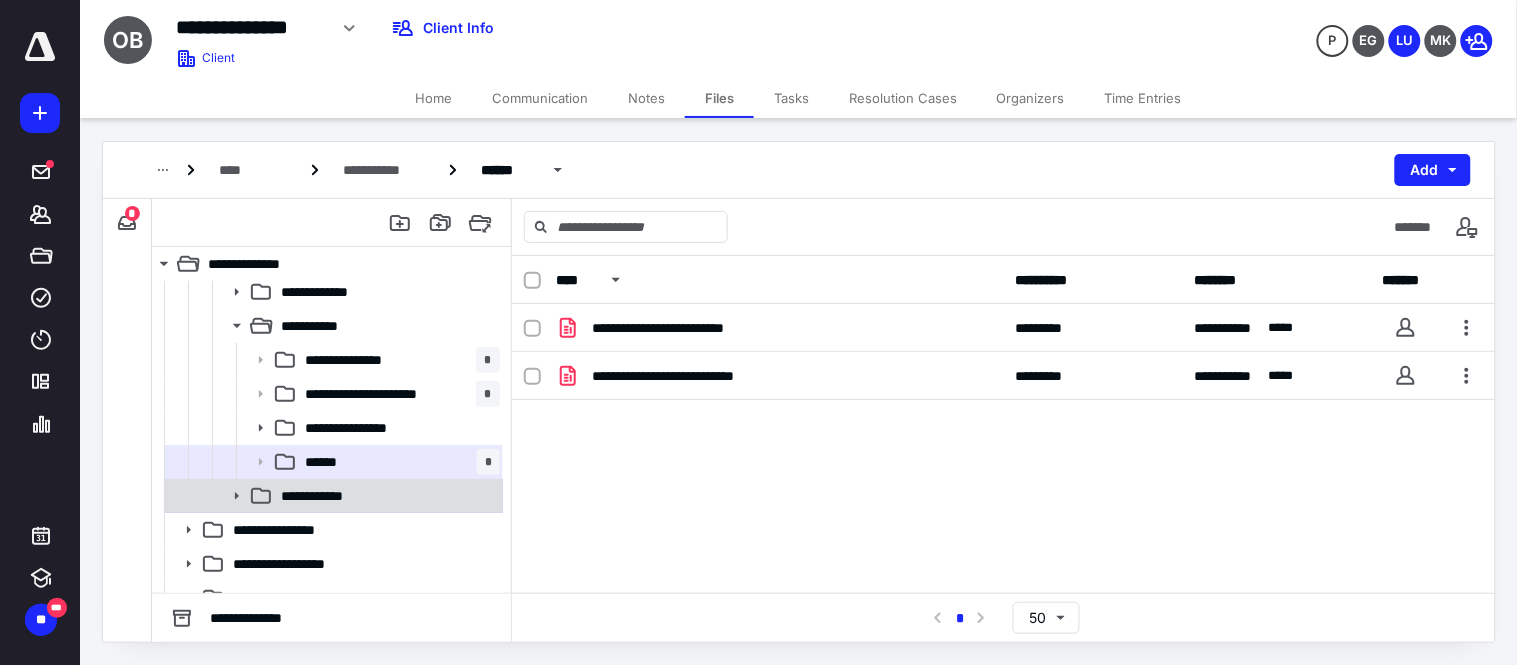 click on "**********" at bounding box center (332, 496) 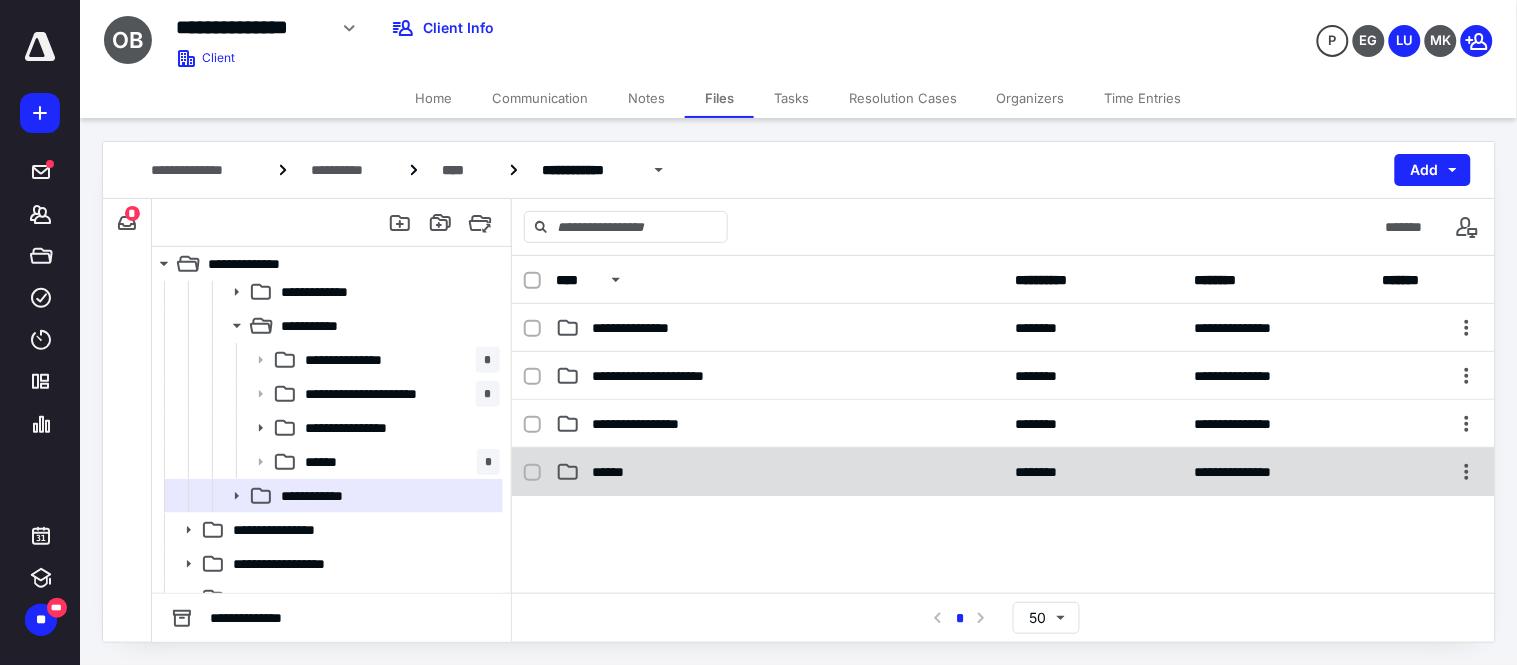 click on "******" at bounding box center [615, 472] 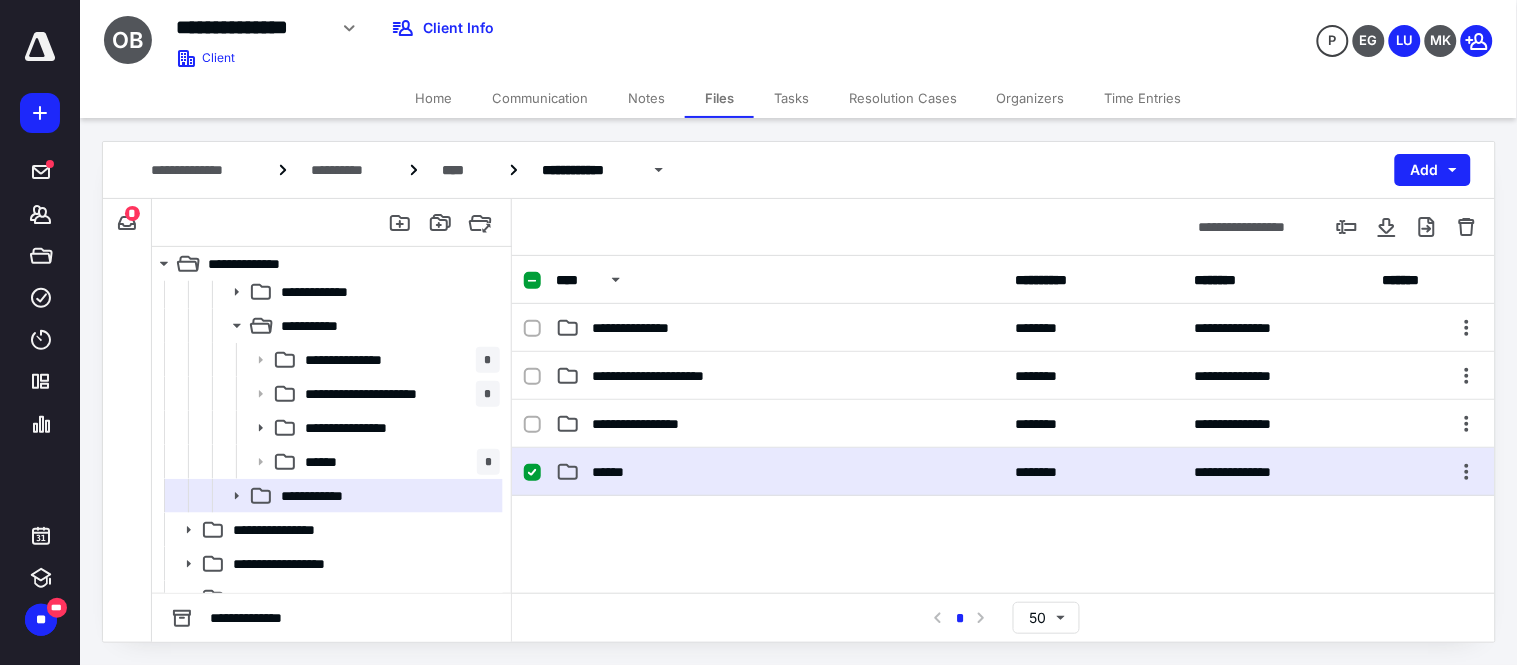 click on "******" at bounding box center [615, 472] 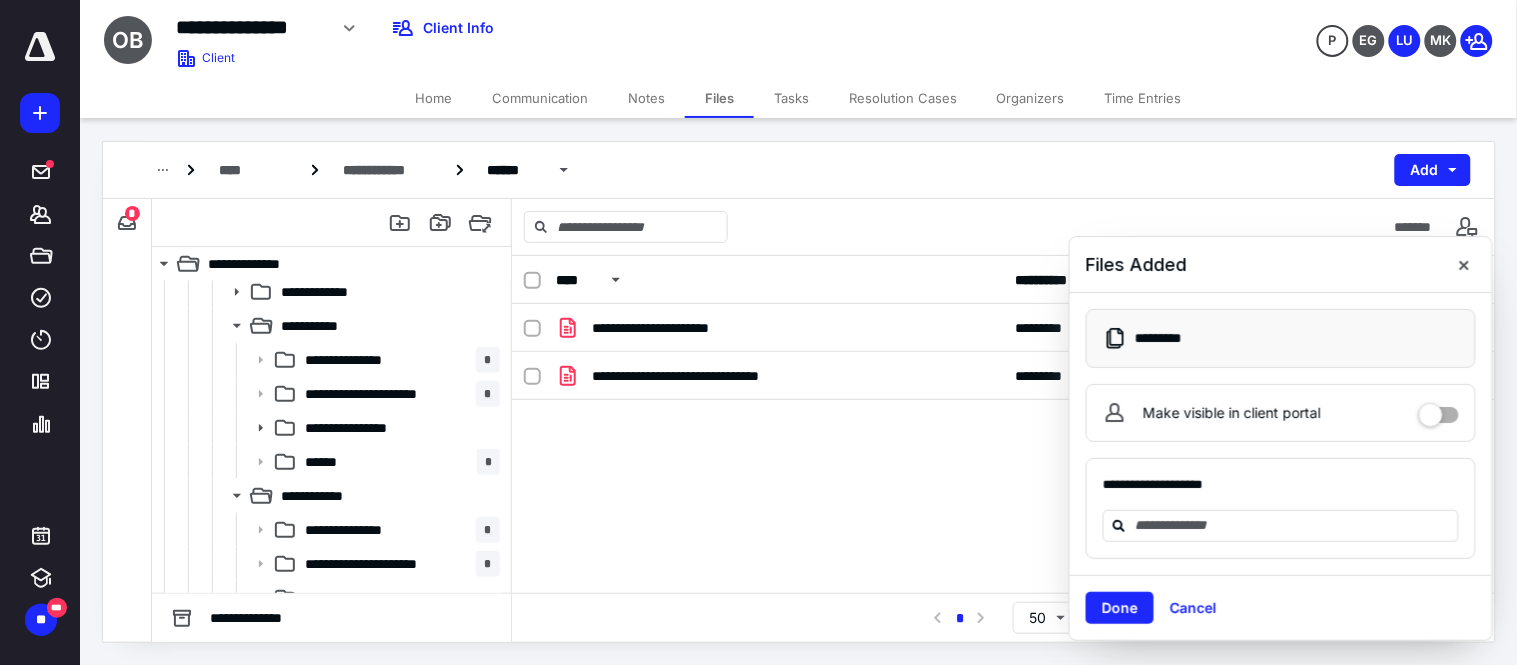 click on "Done Cancel" at bounding box center (1281, 607) 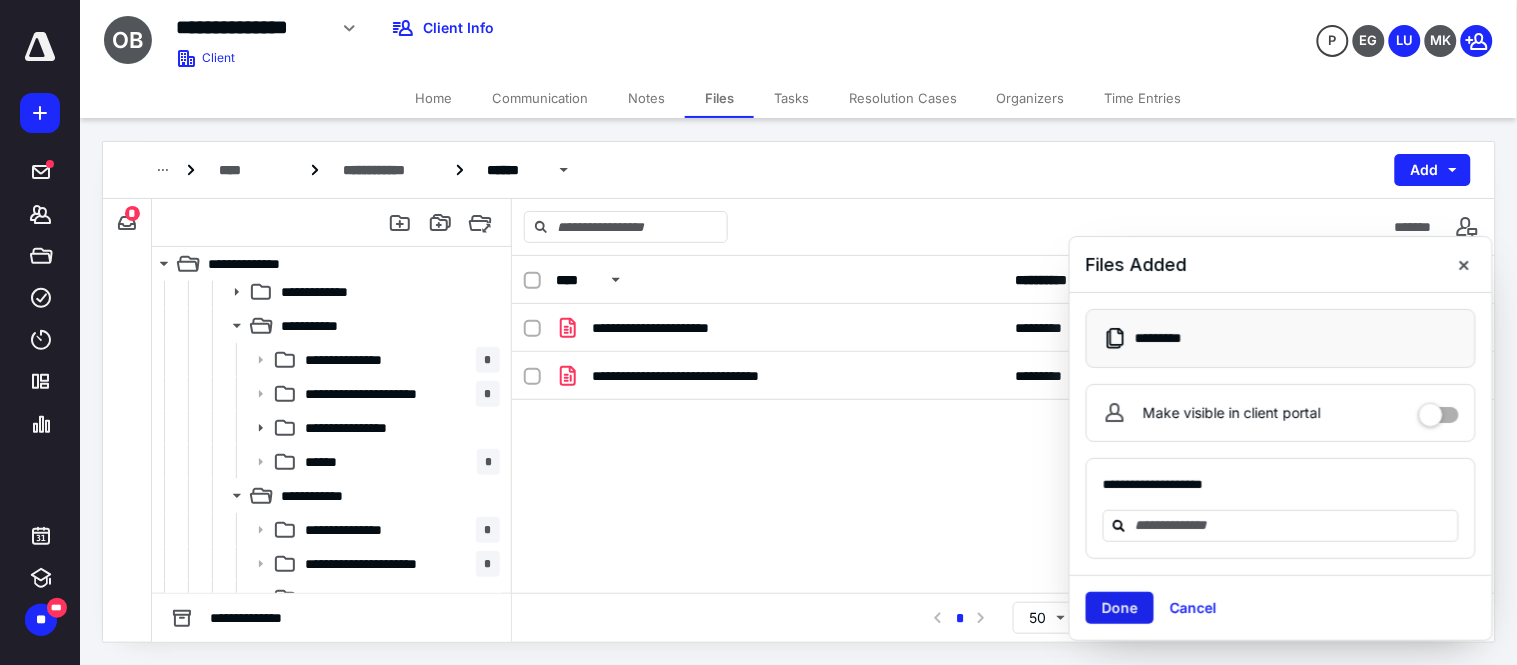 click on "Done" at bounding box center [1120, 608] 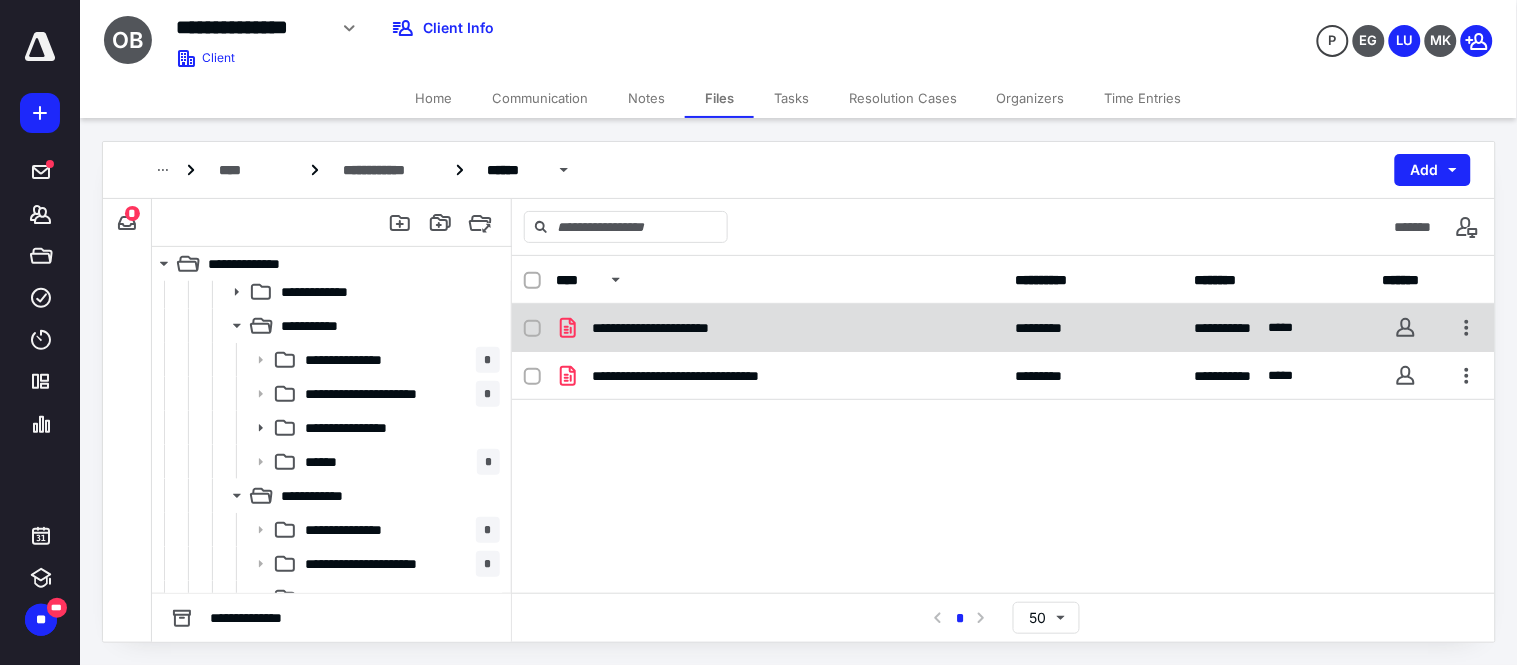 click on "**********" at bounding box center (674, 328) 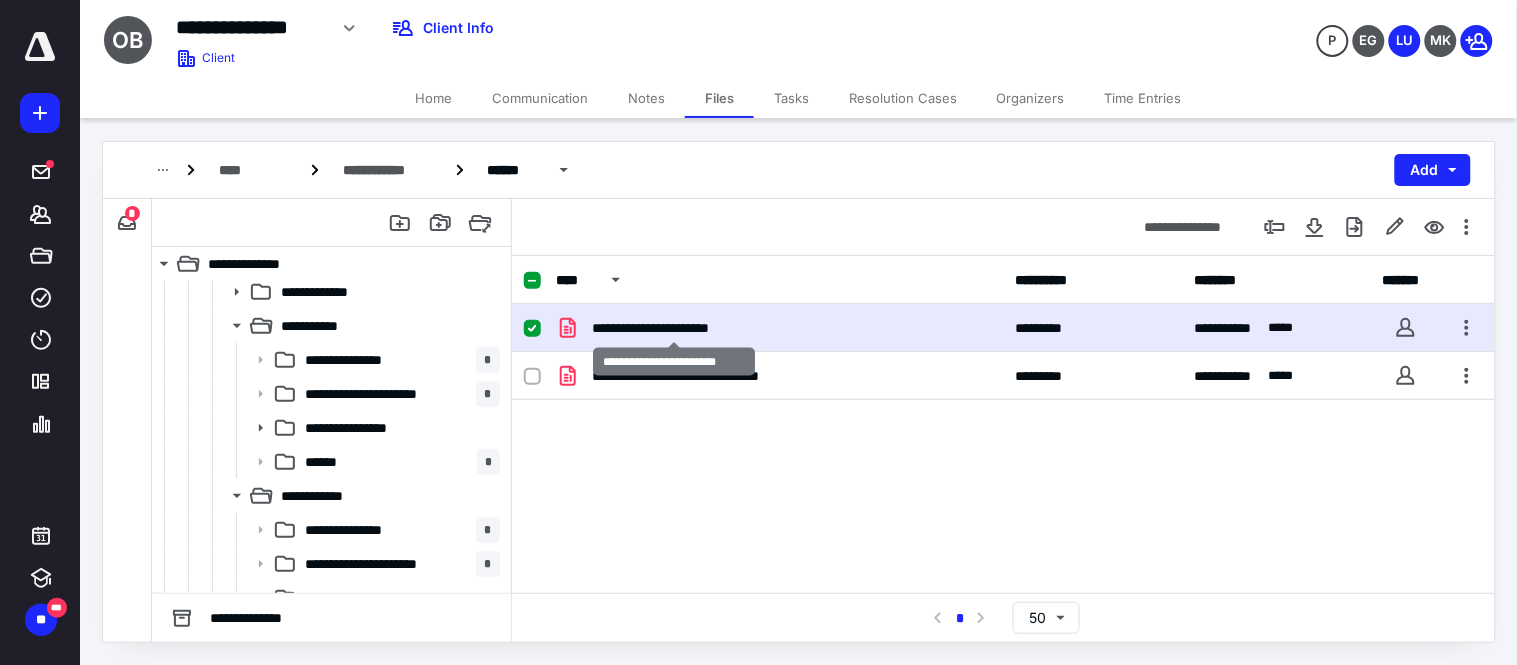 click on "**********" at bounding box center (674, 328) 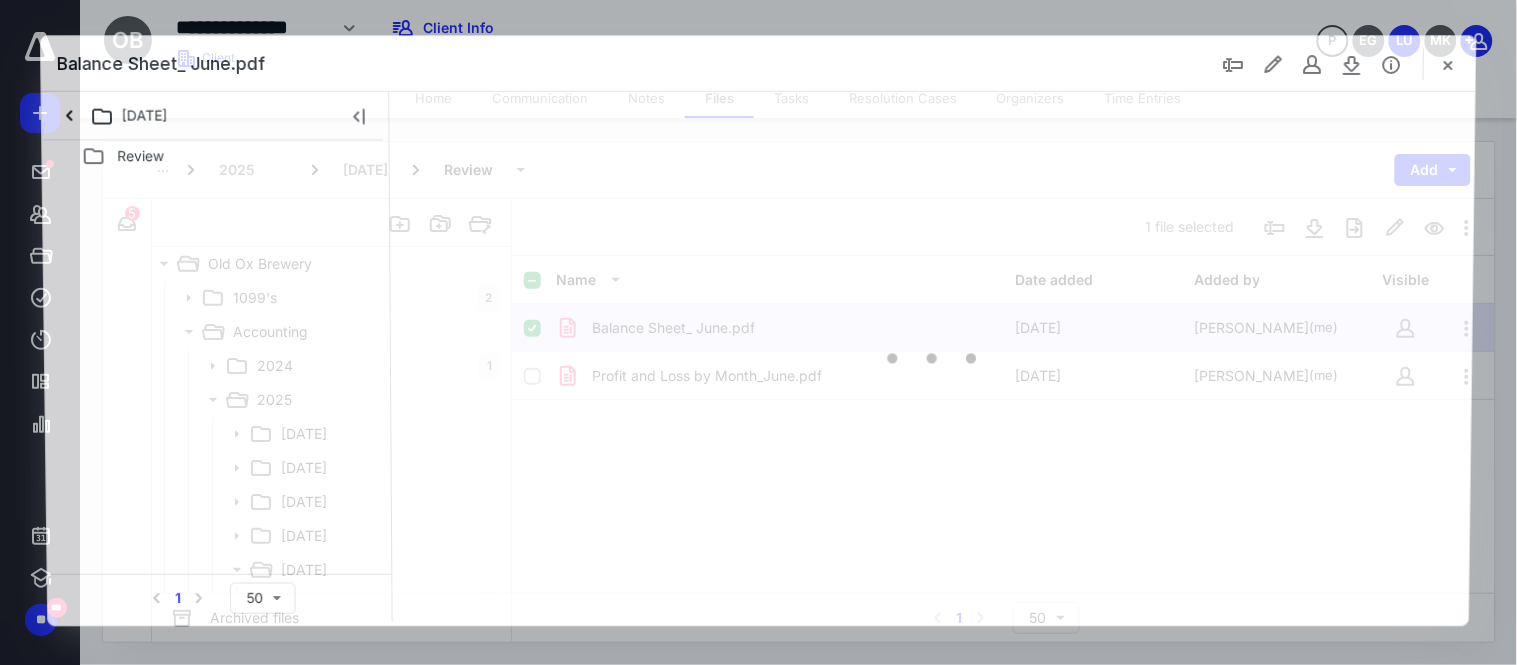 scroll, scrollTop: 244, scrollLeft: 0, axis: vertical 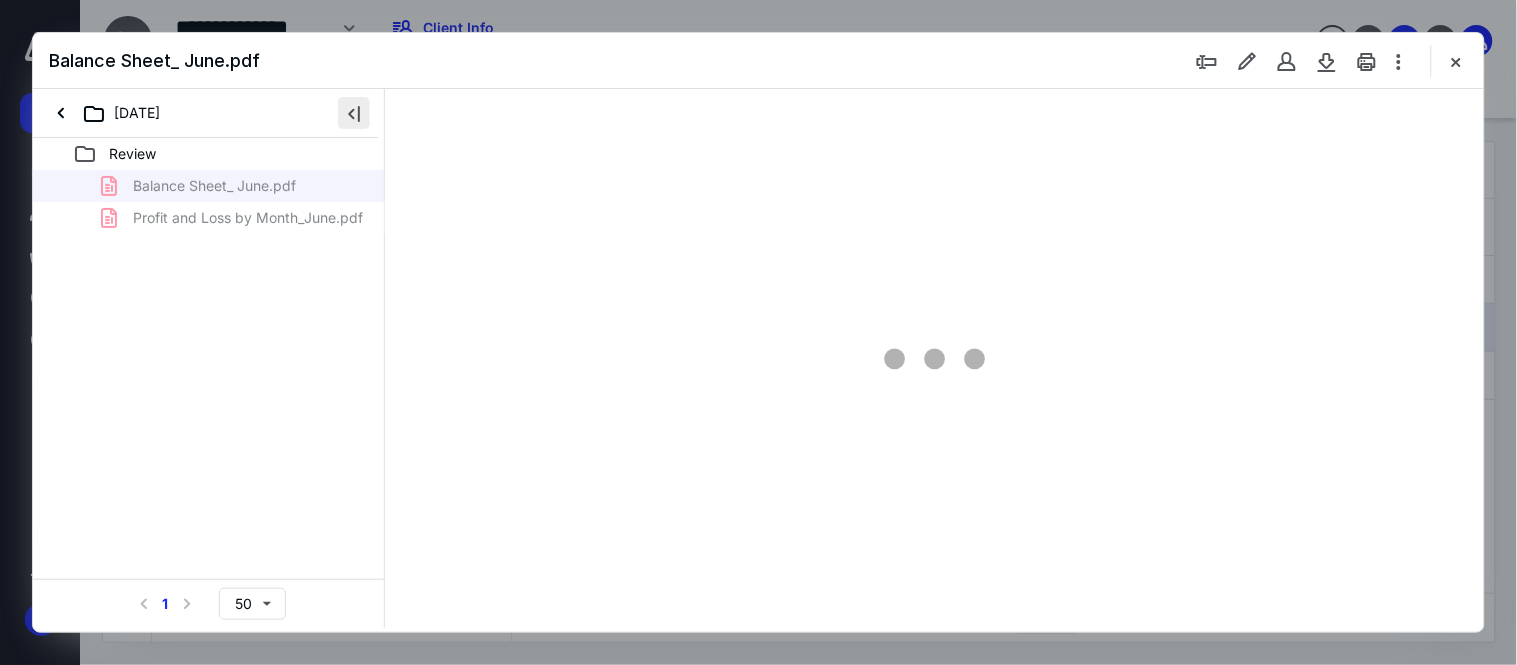 click at bounding box center [354, 113] 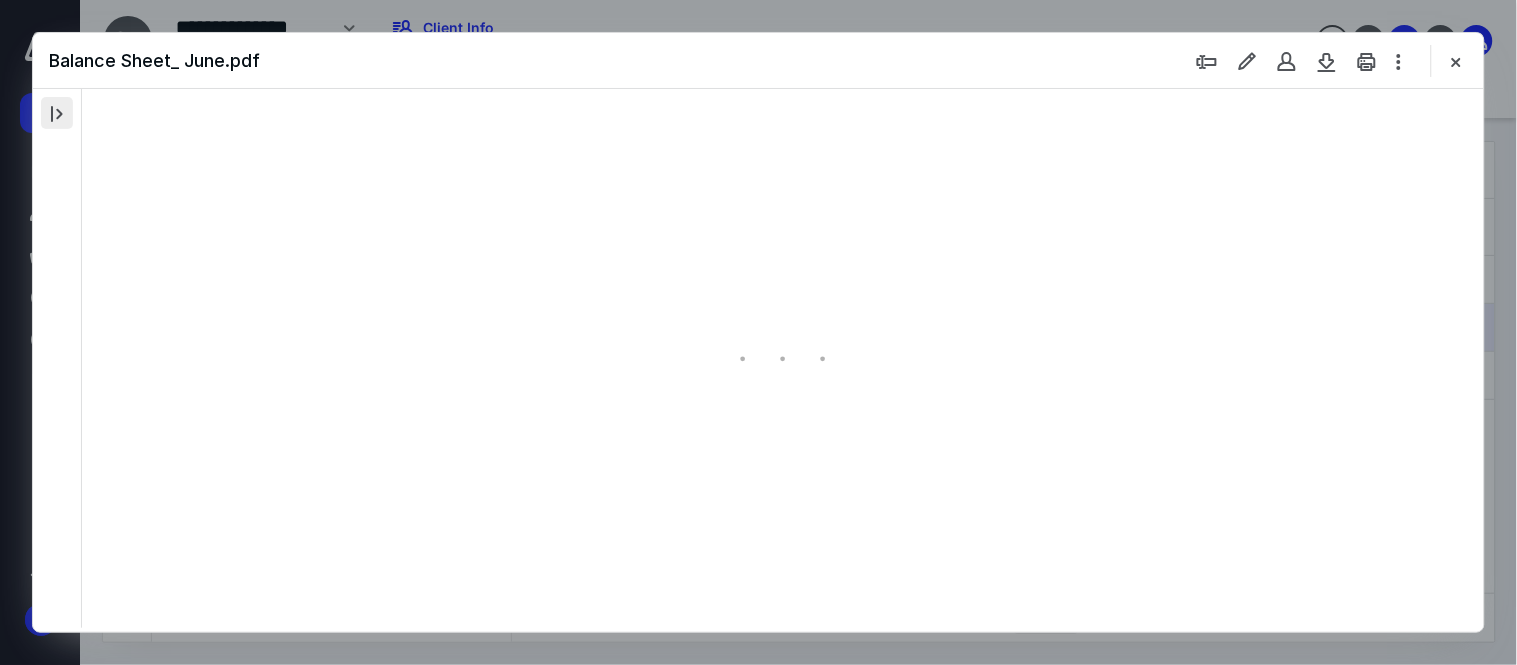 scroll, scrollTop: 0, scrollLeft: 0, axis: both 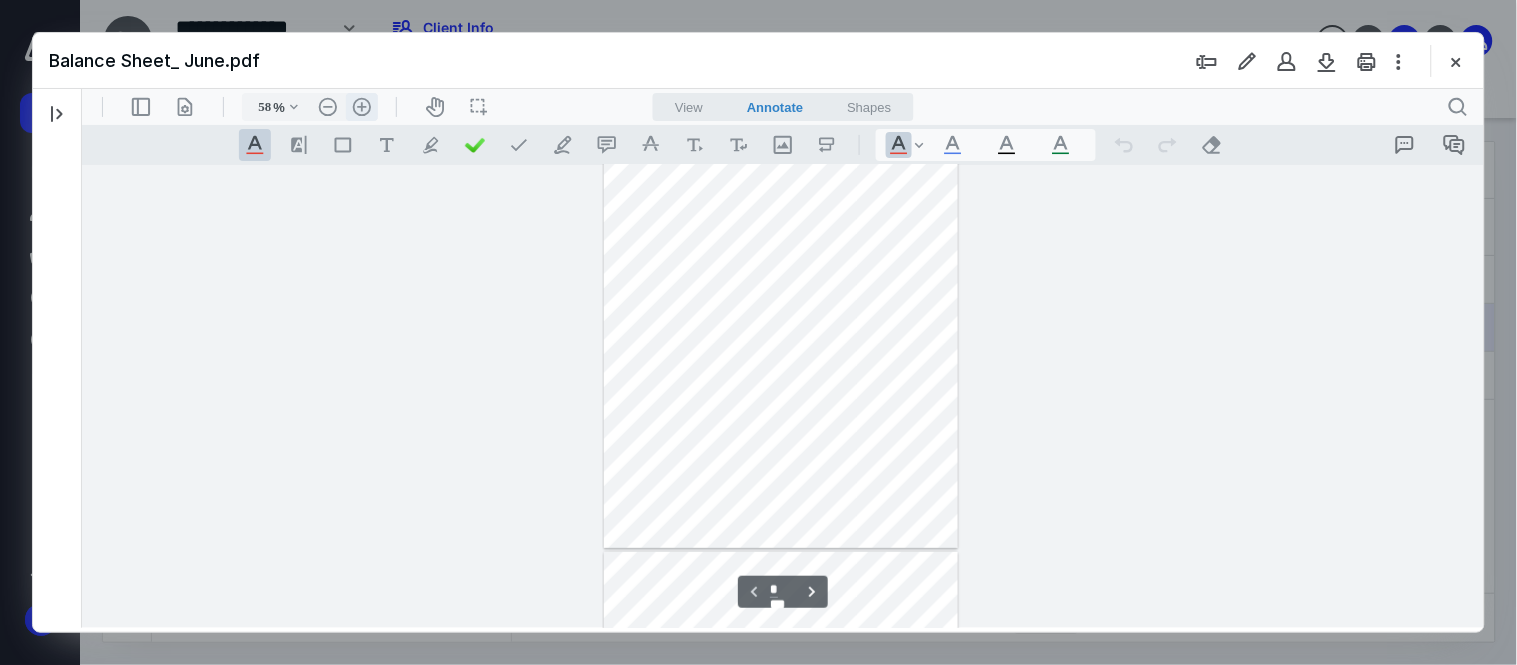 click on ".cls-1{fill:#abb0c4;} icon - header - zoom - in - line" at bounding box center (361, 106) 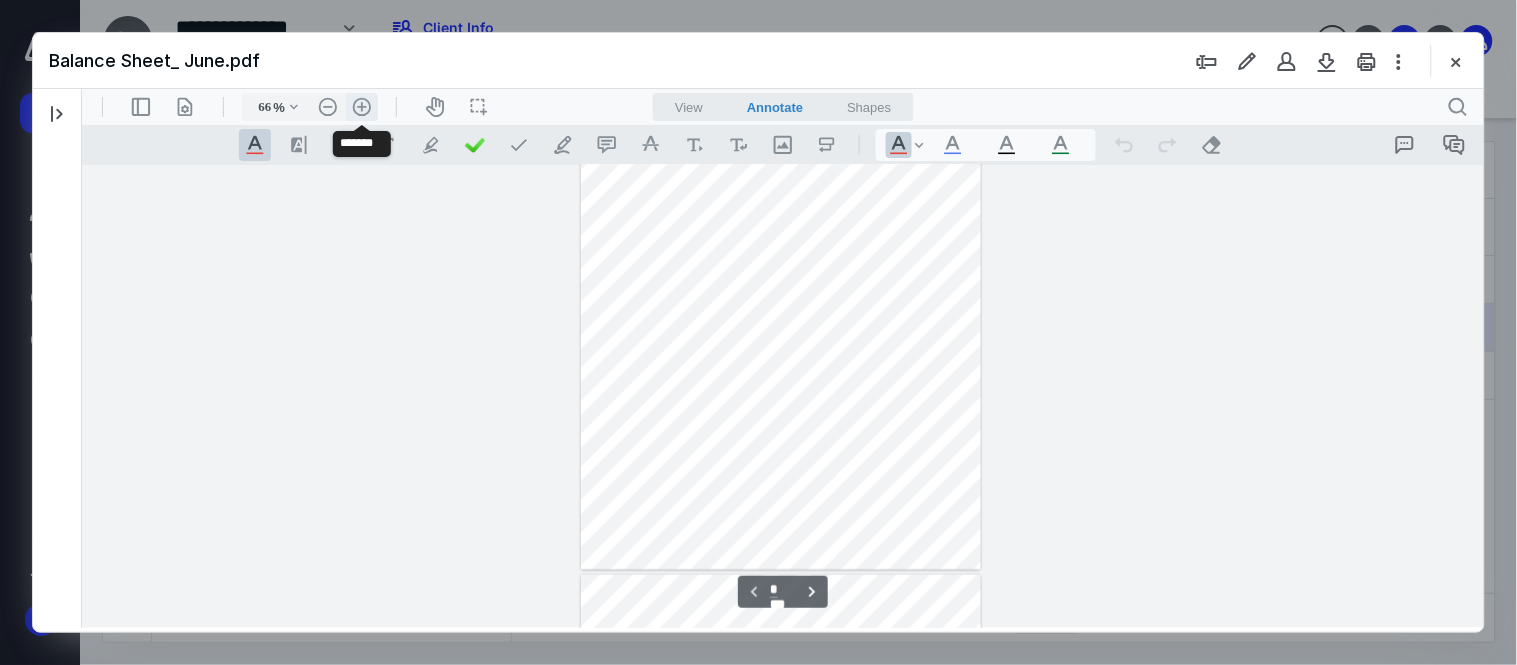 click on ".cls-1{fill:#abb0c4;} icon - header - zoom - in - line" at bounding box center [361, 106] 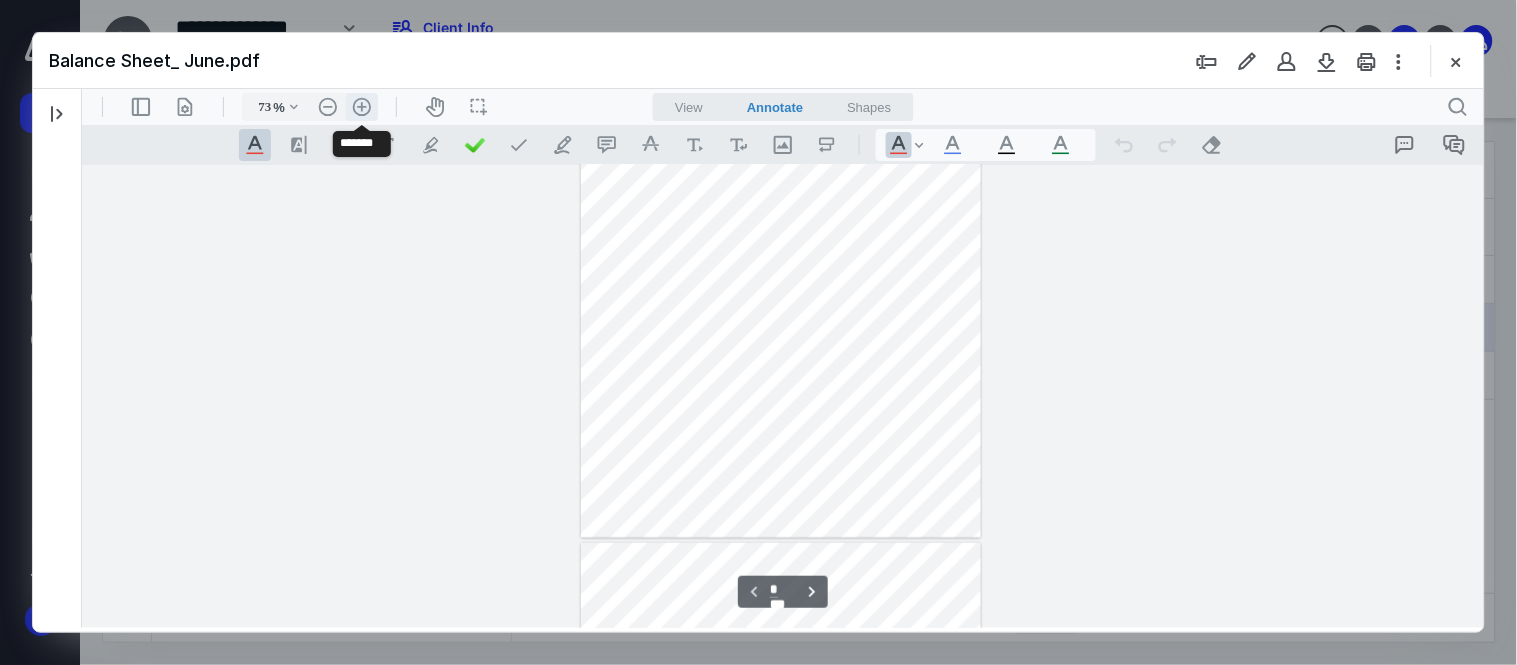 click on ".cls-1{fill:#abb0c4;} icon - header - zoom - in - line" at bounding box center (361, 106) 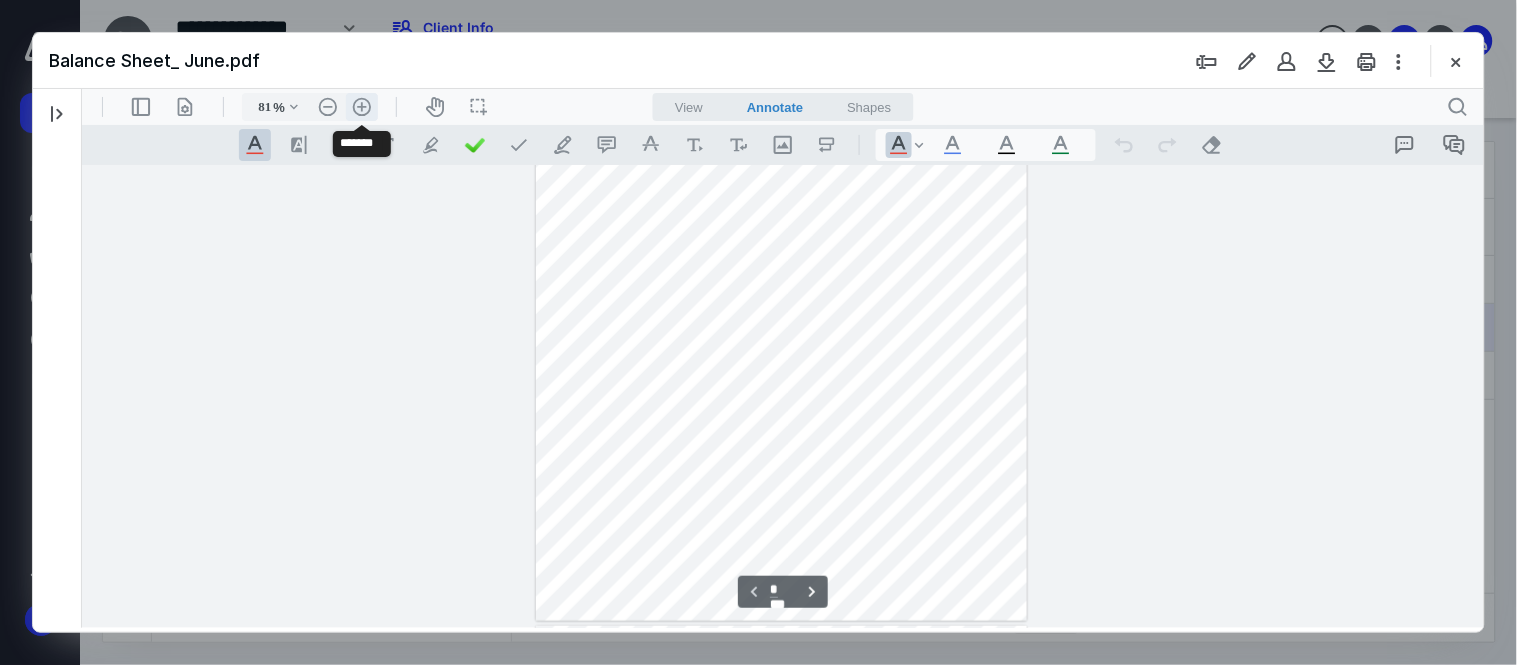 click on ".cls-1{fill:#abb0c4;} icon - header - zoom - in - line" at bounding box center [361, 106] 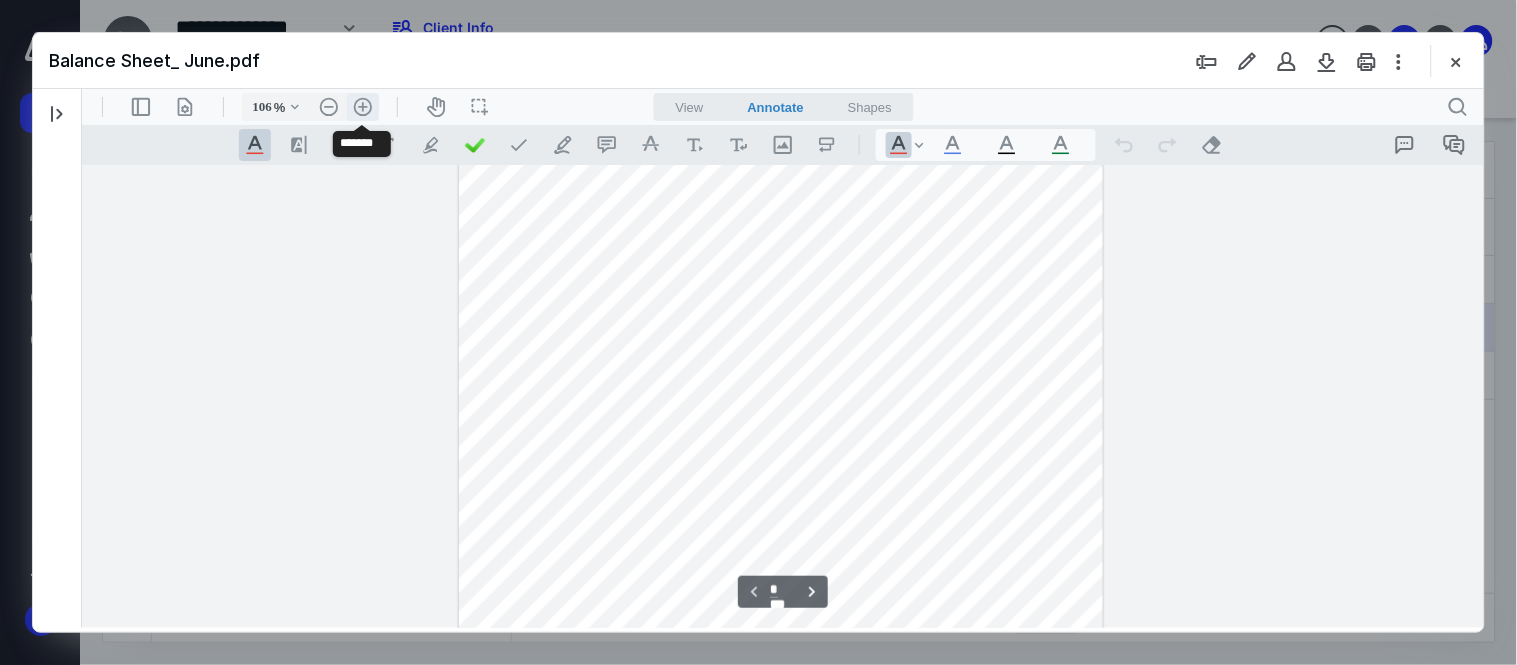 click on ".cls-1{fill:#abb0c4;} icon - header - zoom - in - line" at bounding box center (362, 106) 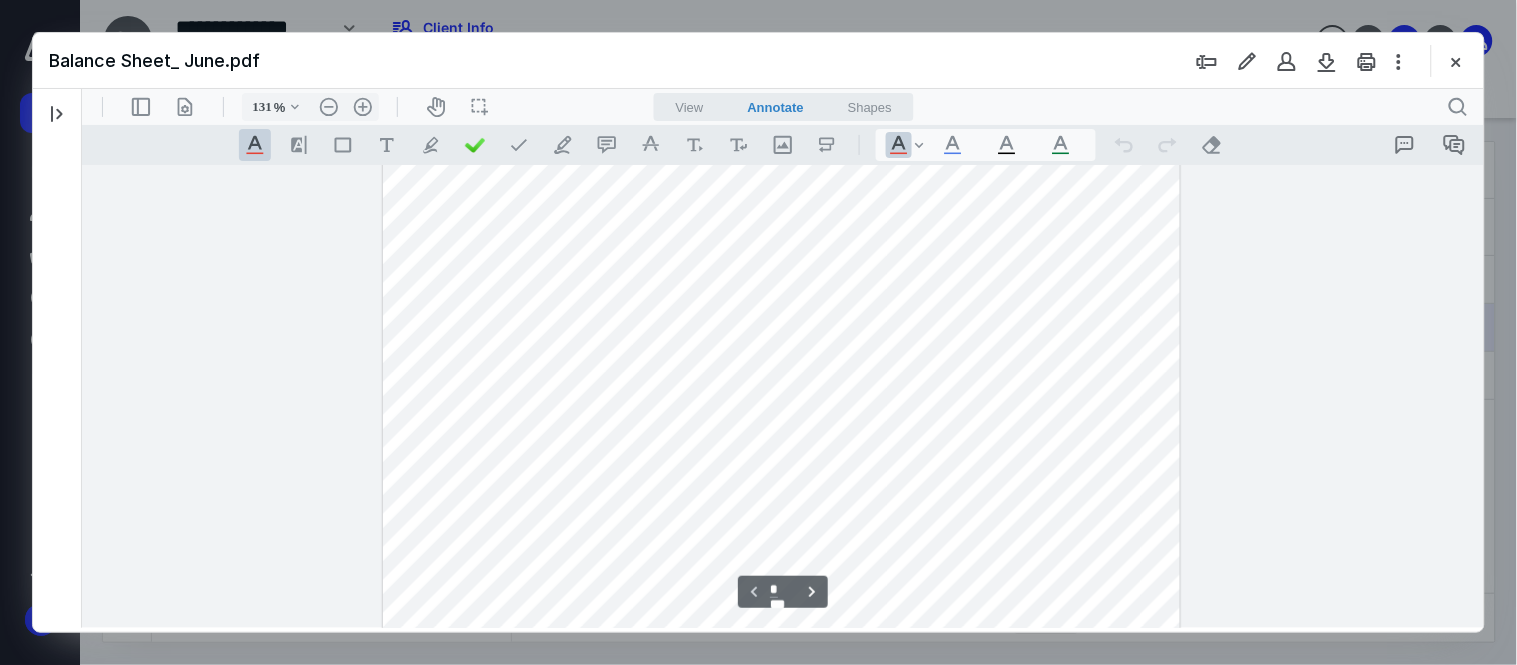 scroll, scrollTop: 420, scrollLeft: 0, axis: vertical 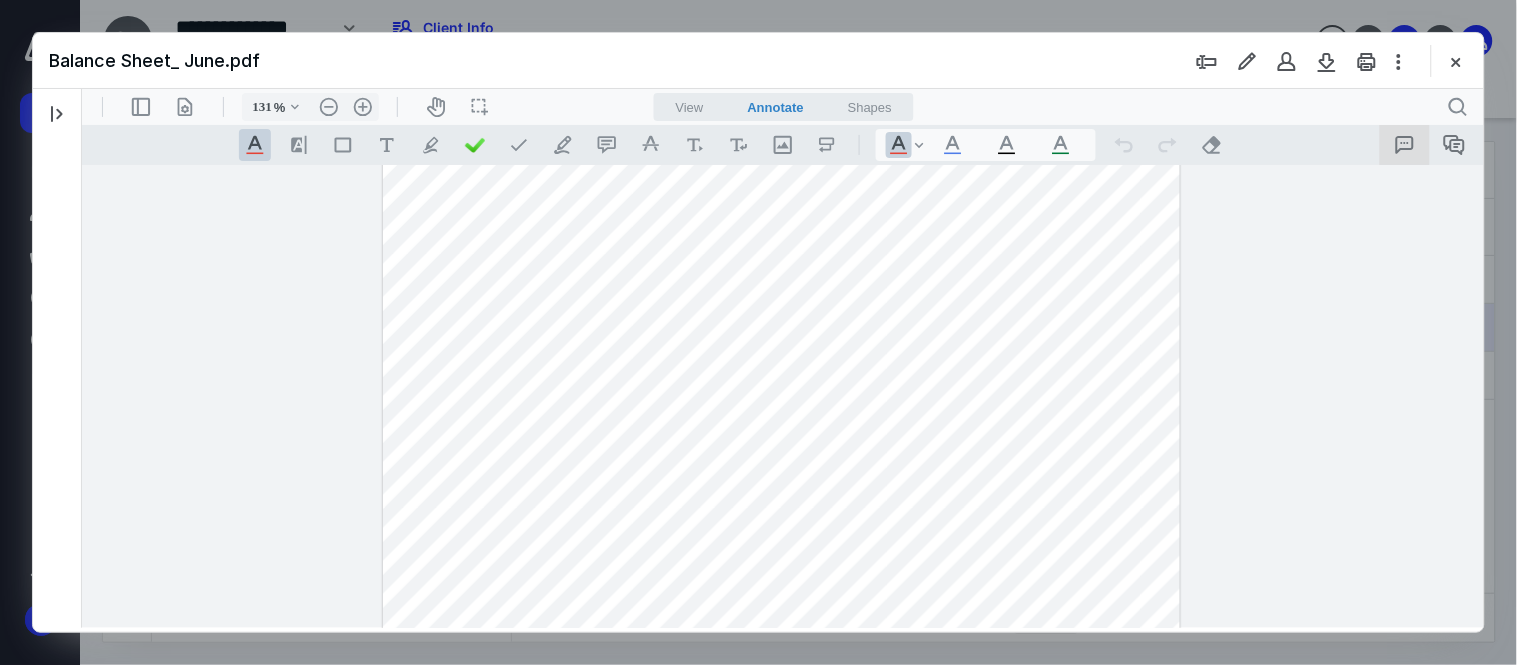 click at bounding box center [1404, 144] 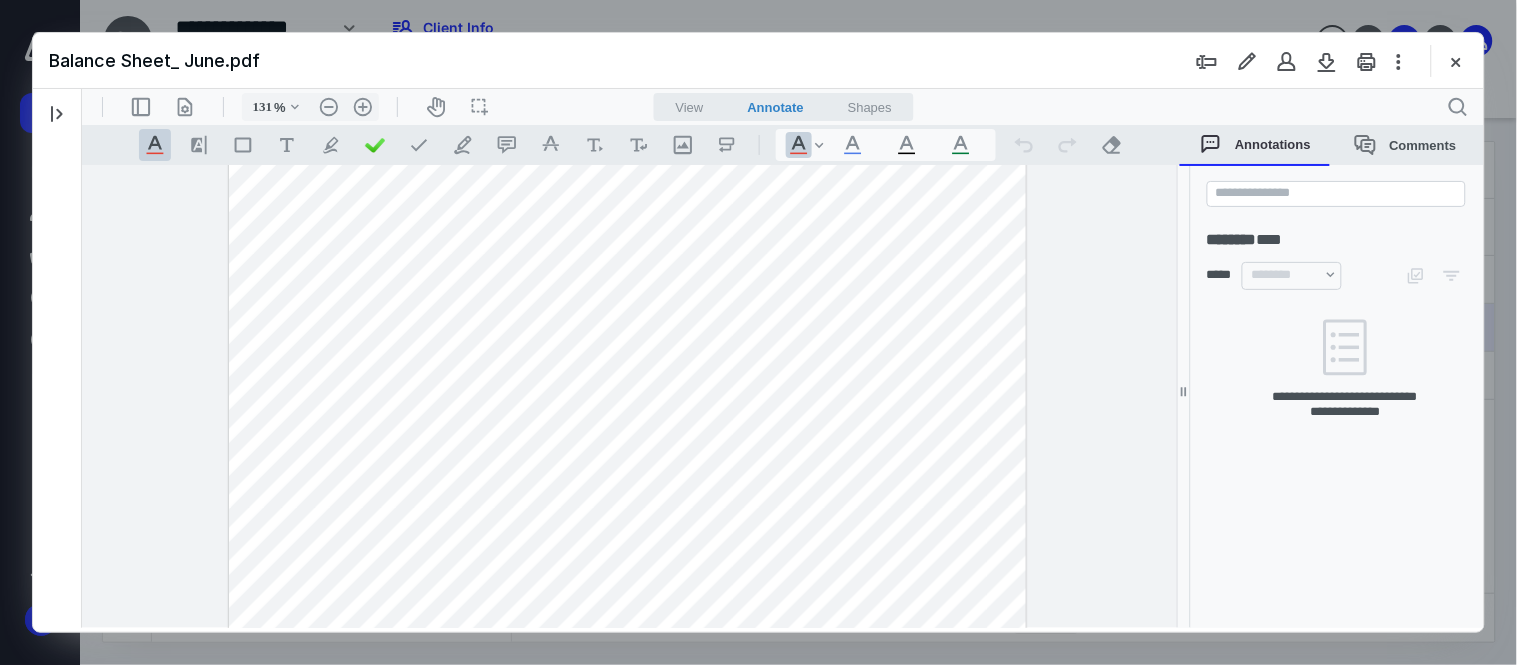 click on "Shapes" at bounding box center [869, 106] 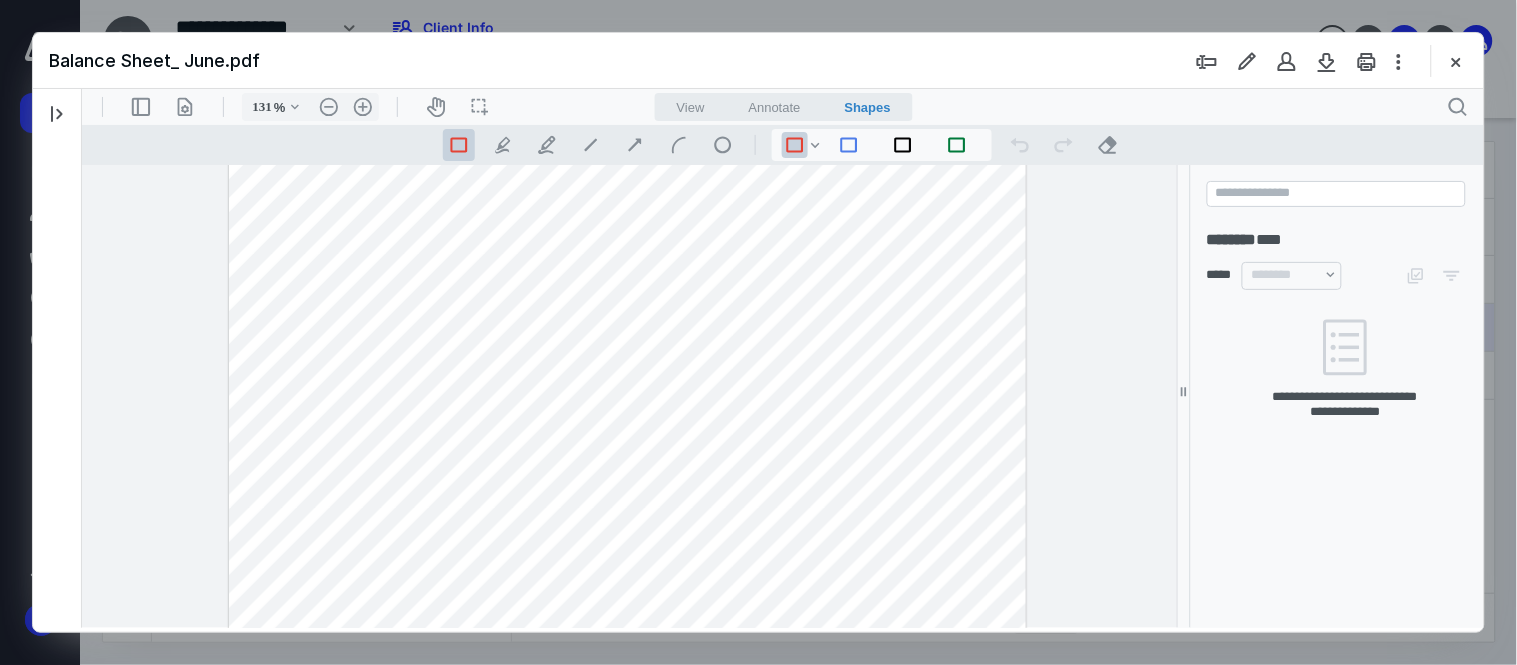 drag, startPoint x: 1163, startPoint y: 246, endPoint x: 1155, endPoint y: 157, distance: 89.358826 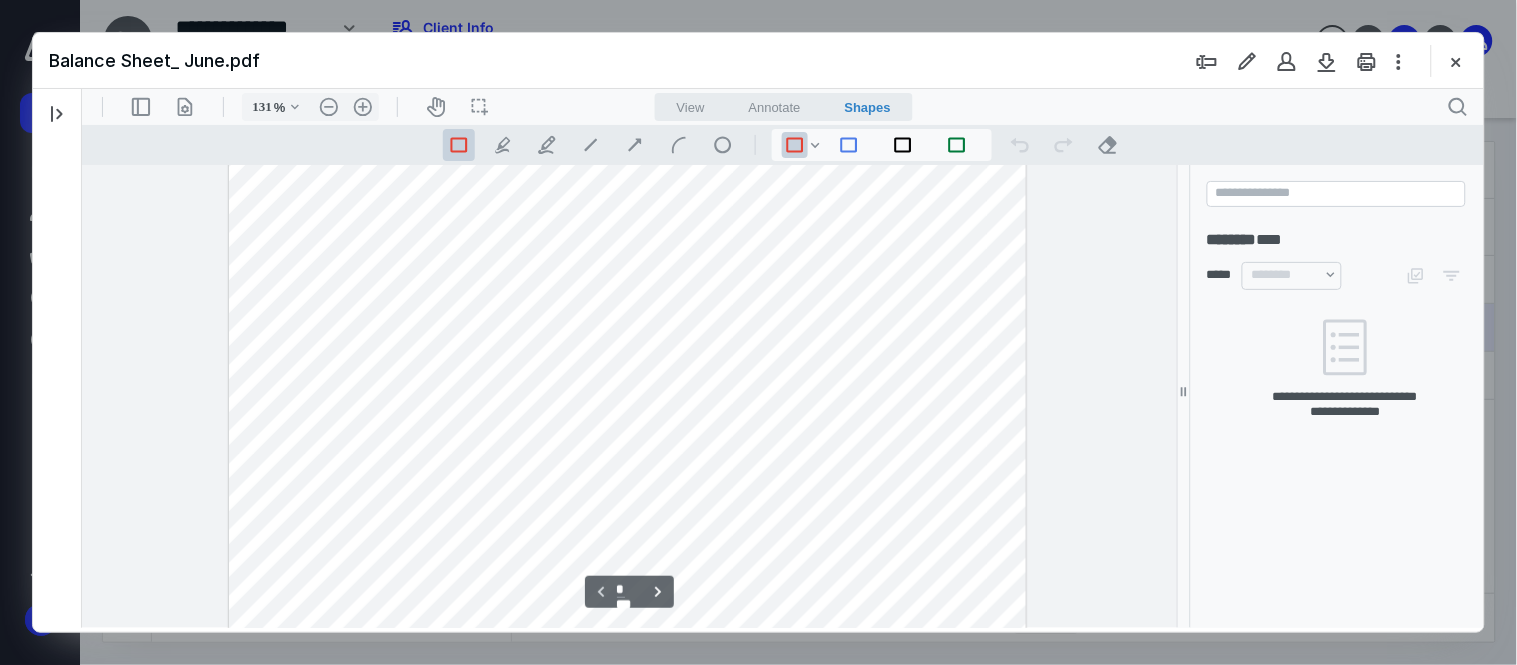 scroll, scrollTop: 0, scrollLeft: 0, axis: both 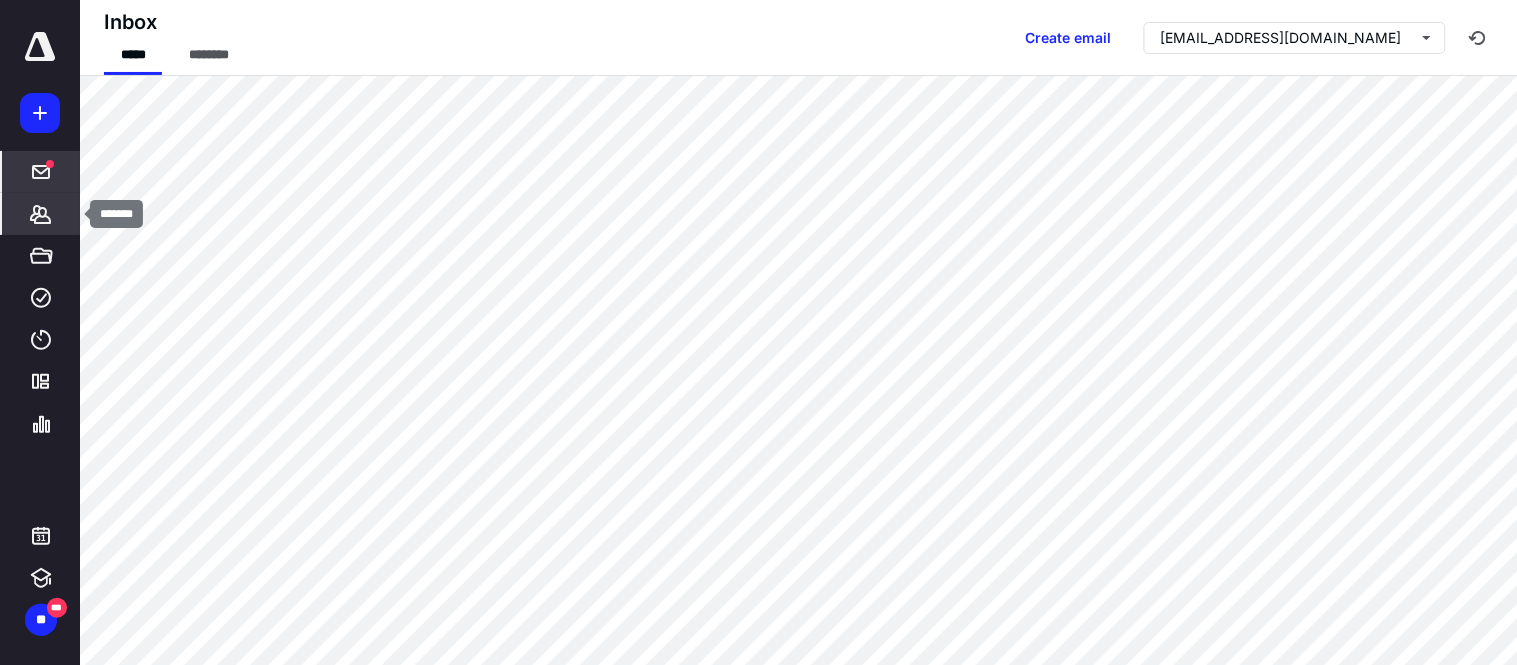 click on "*******" at bounding box center [41, 214] 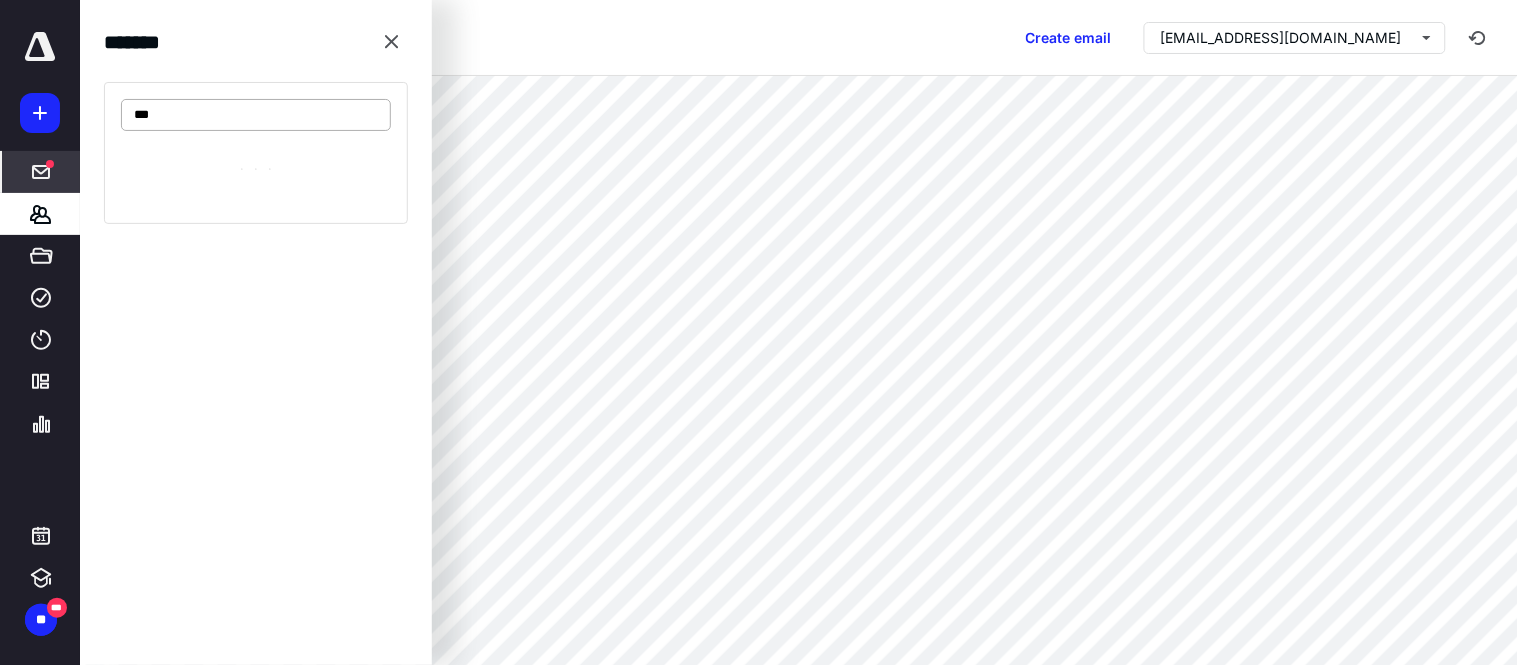type on "***" 